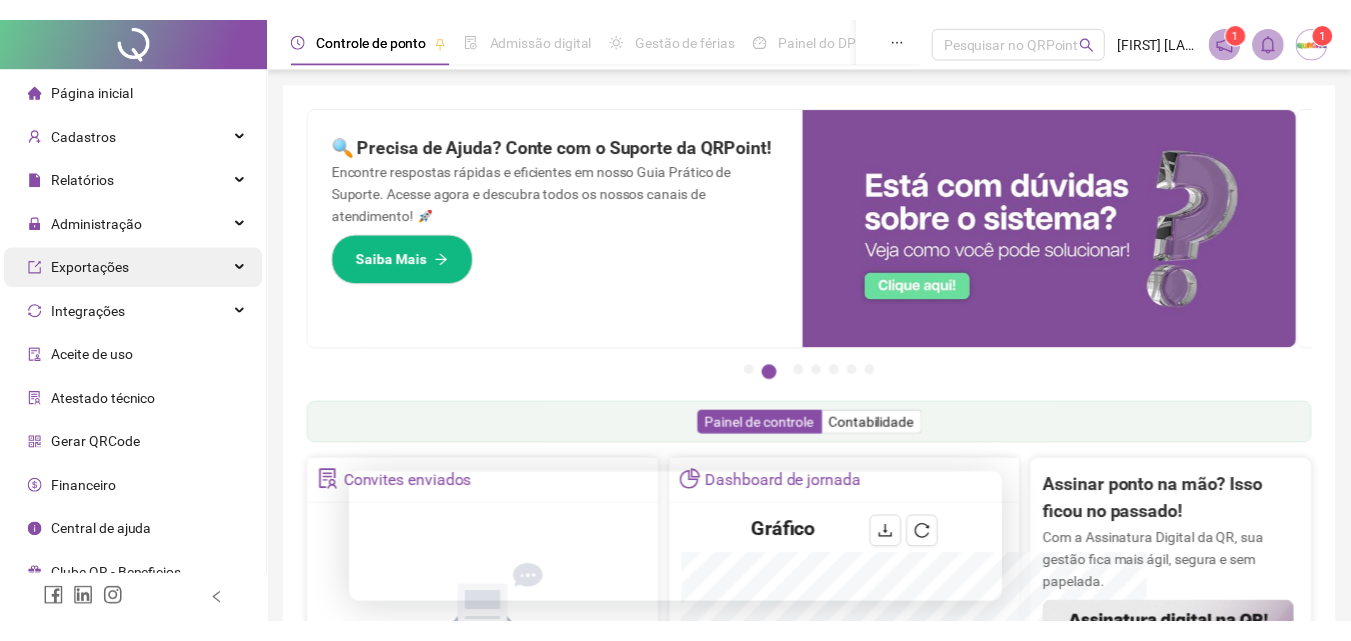 scroll, scrollTop: 0, scrollLeft: 0, axis: both 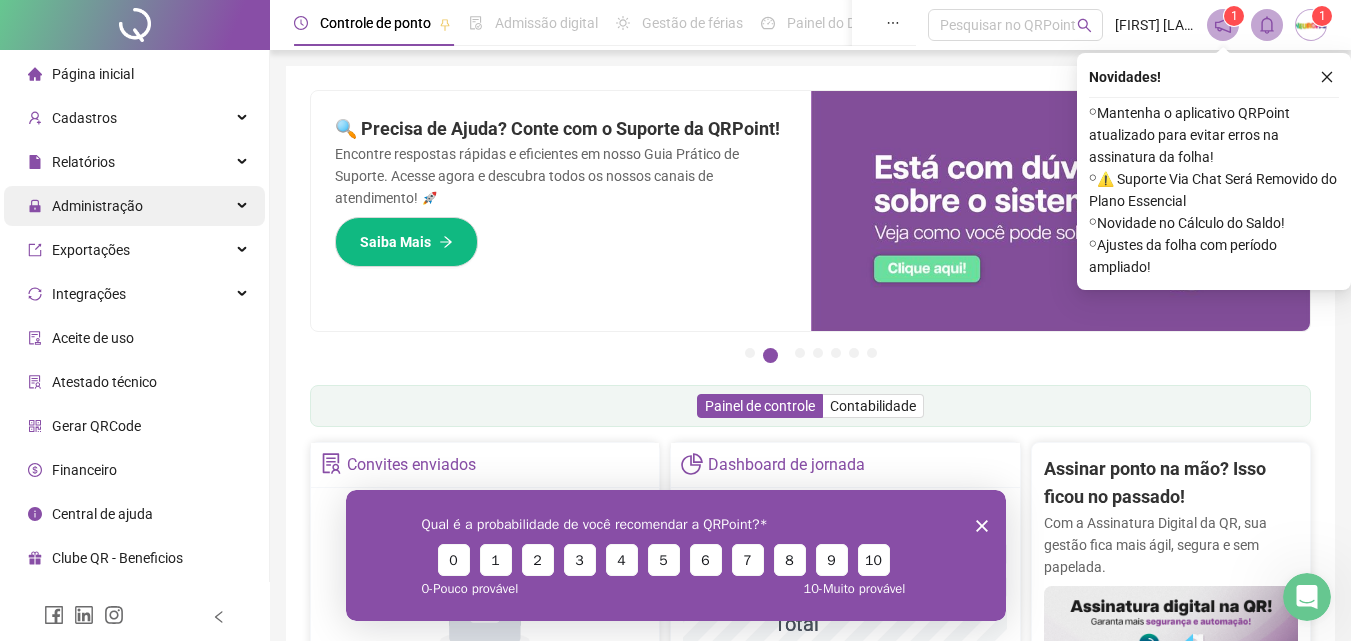 click on "Administração" at bounding box center (97, 206) 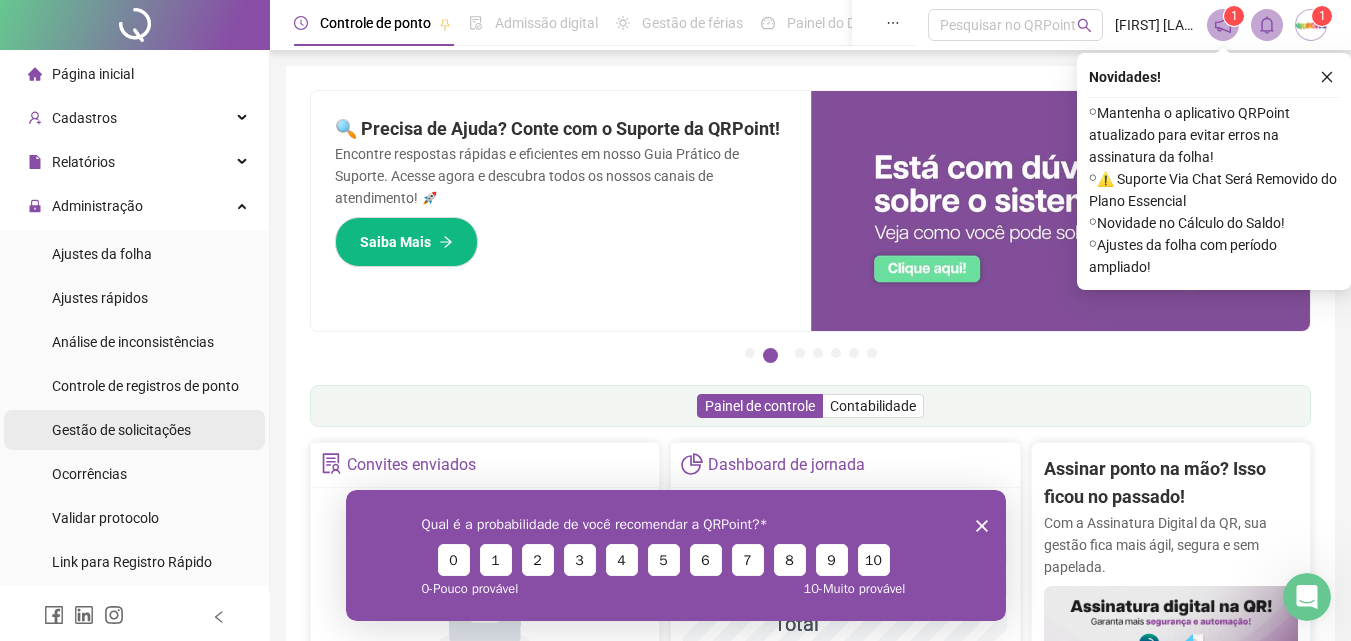 click on "Gestão de solicitações" at bounding box center [121, 430] 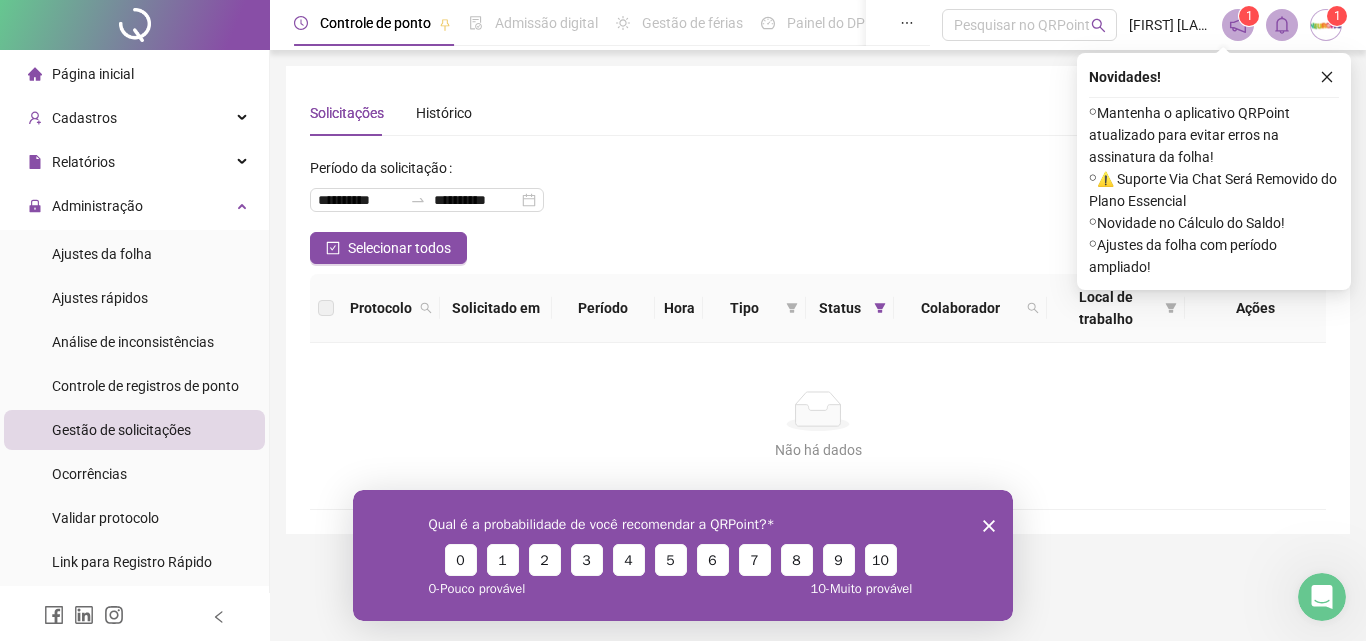 drag, startPoint x: 1327, startPoint y: 72, endPoint x: 1330, endPoint y: 31, distance: 41.109608 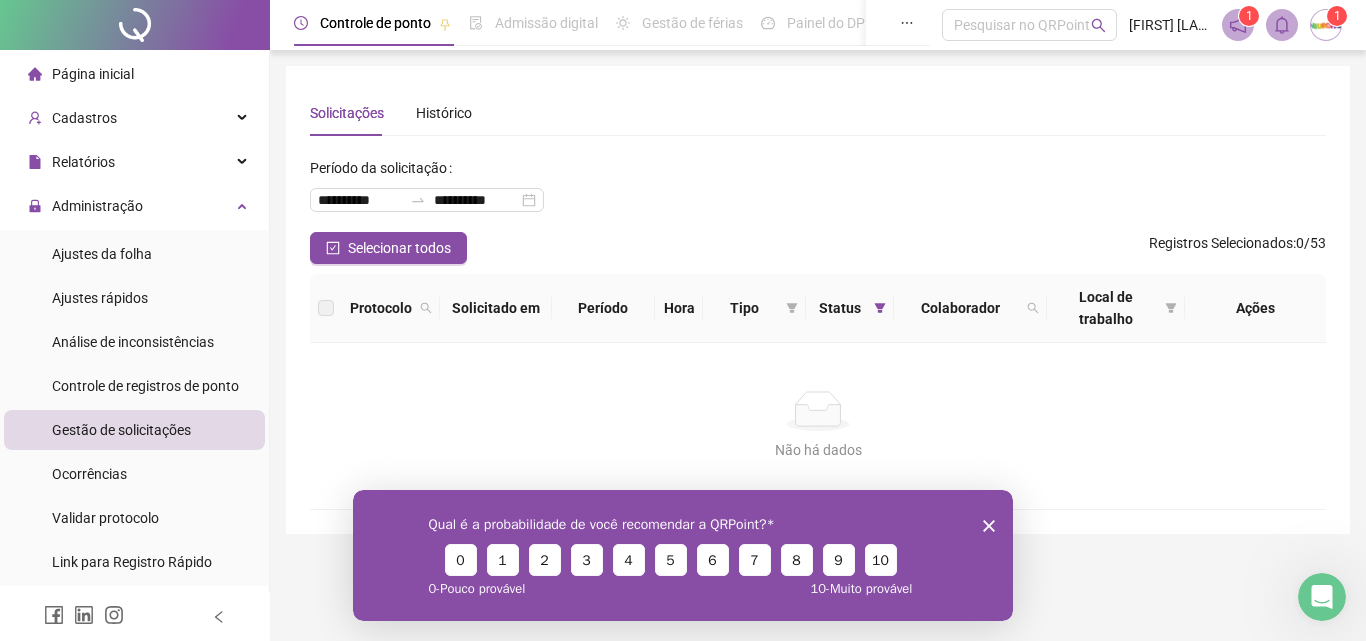 click on "1" at bounding box center (1337, 16) 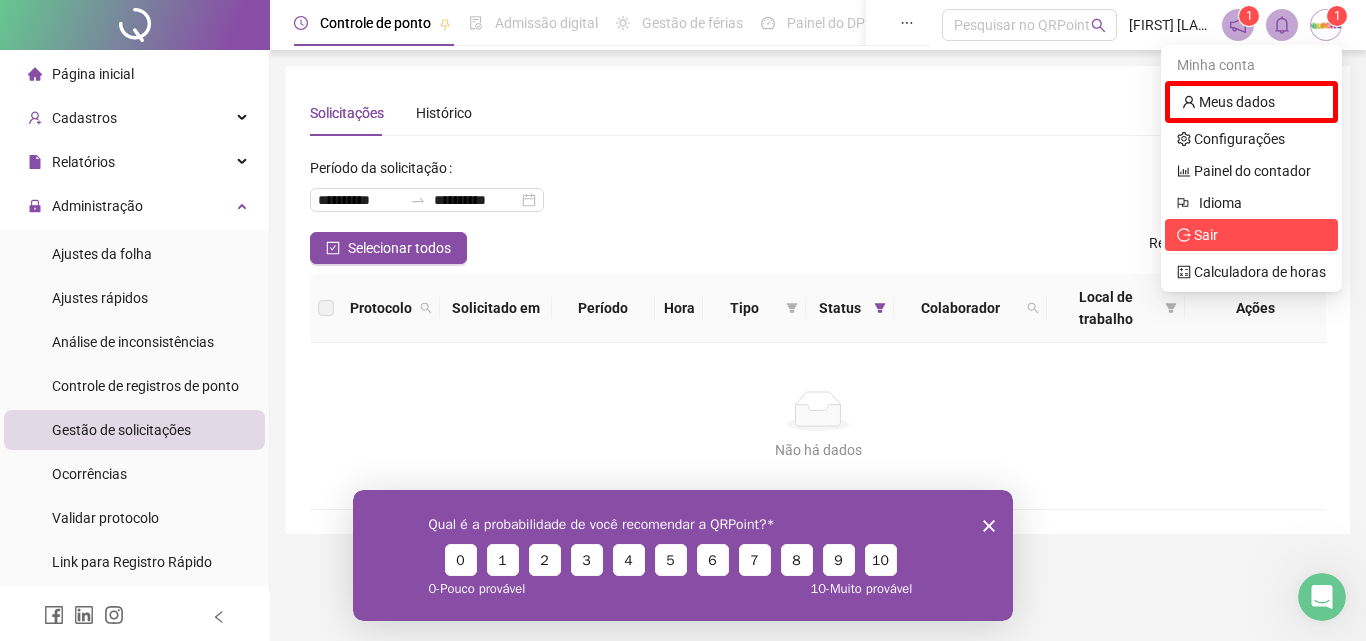 click on "Sair" at bounding box center (1251, 235) 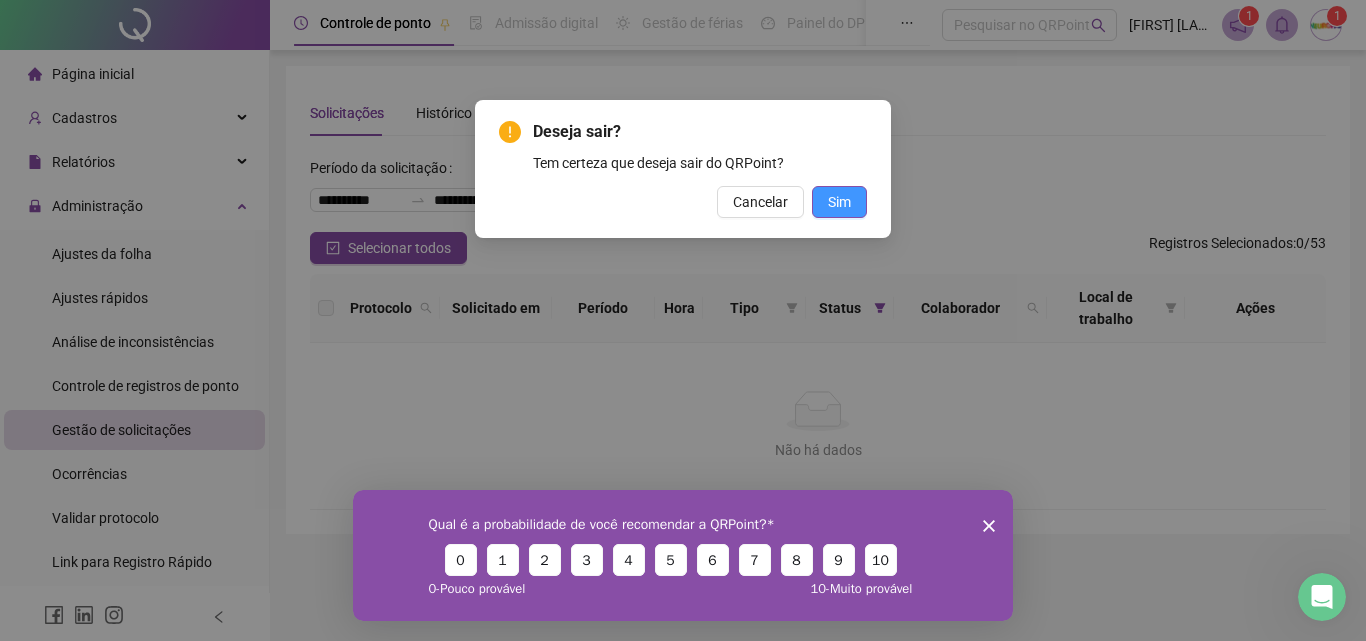 click on "Sim" at bounding box center [839, 202] 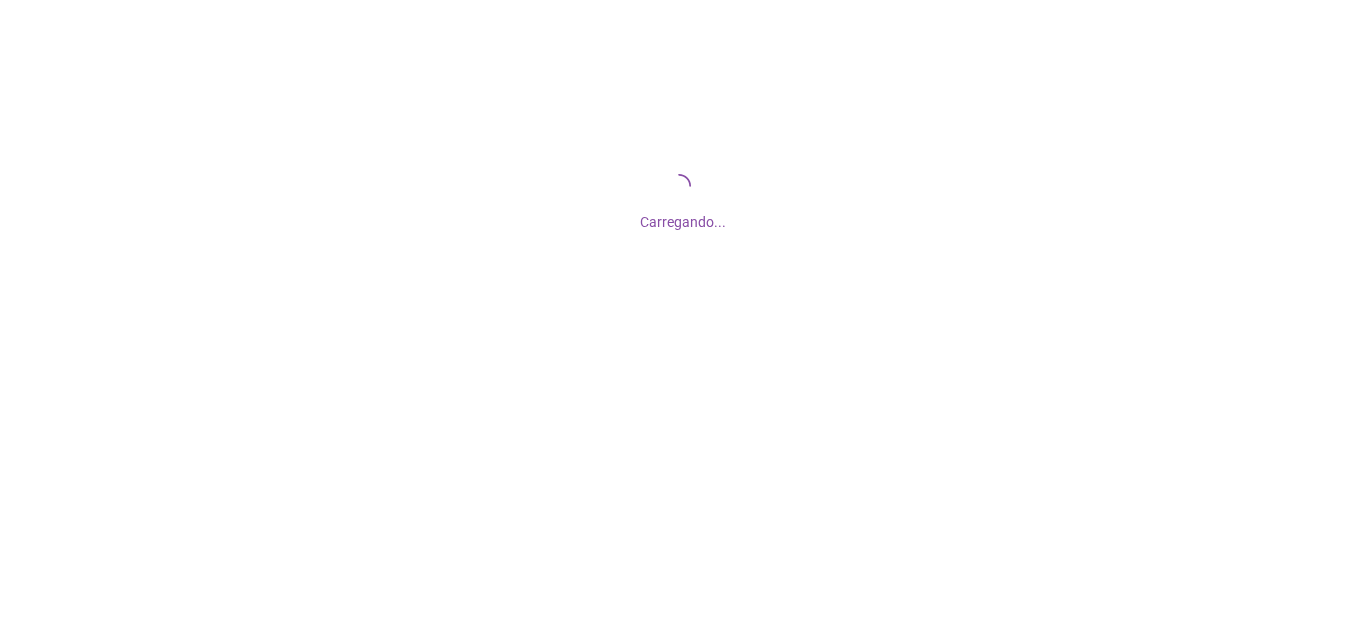 scroll, scrollTop: 0, scrollLeft: 0, axis: both 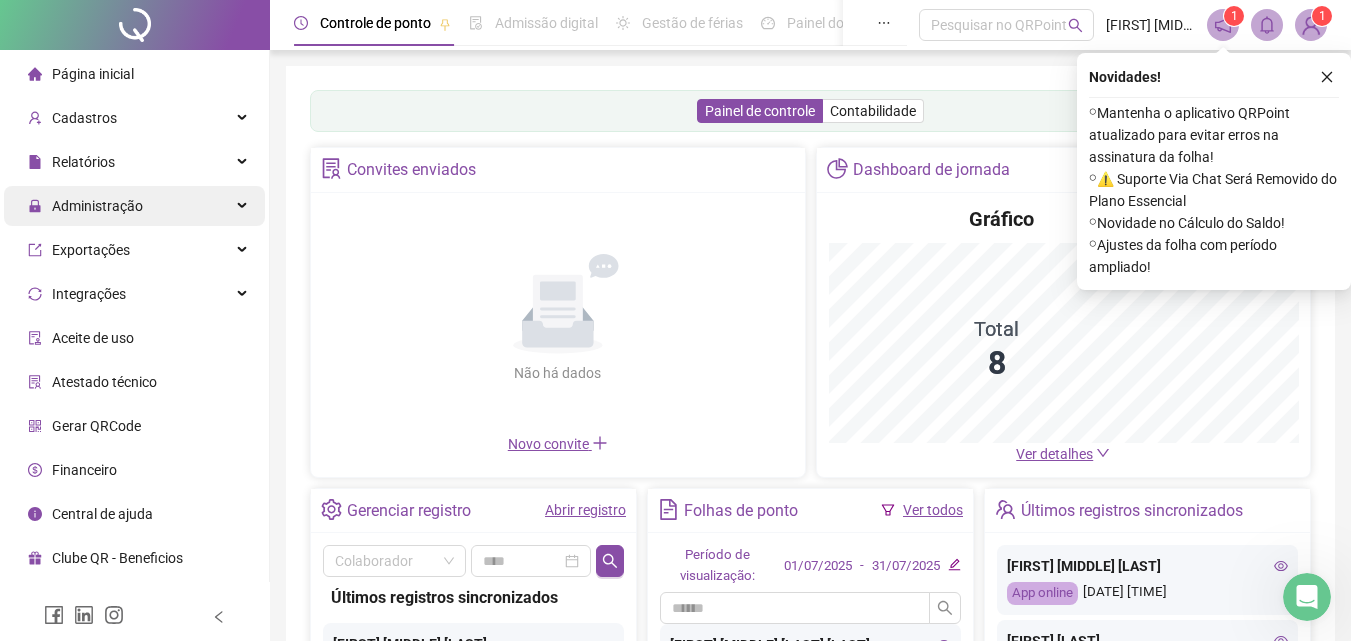 click on "Administração" at bounding box center [85, 206] 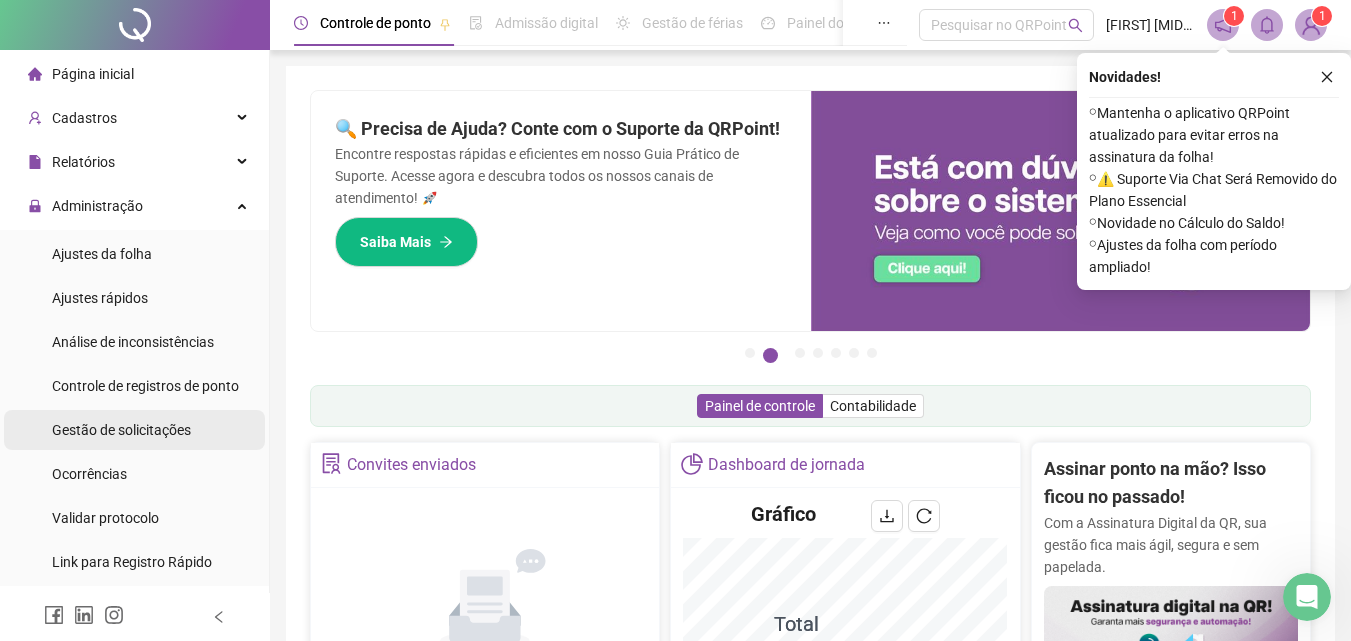 click on "Gestão de solicitações" at bounding box center [121, 430] 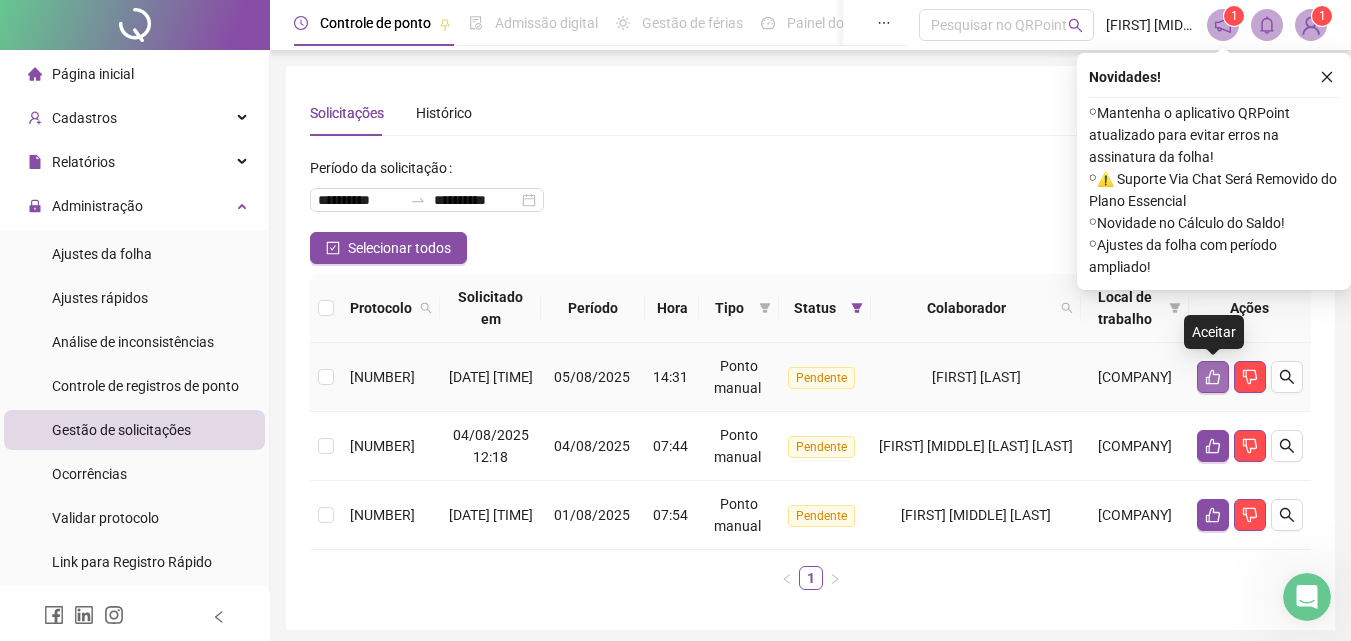click 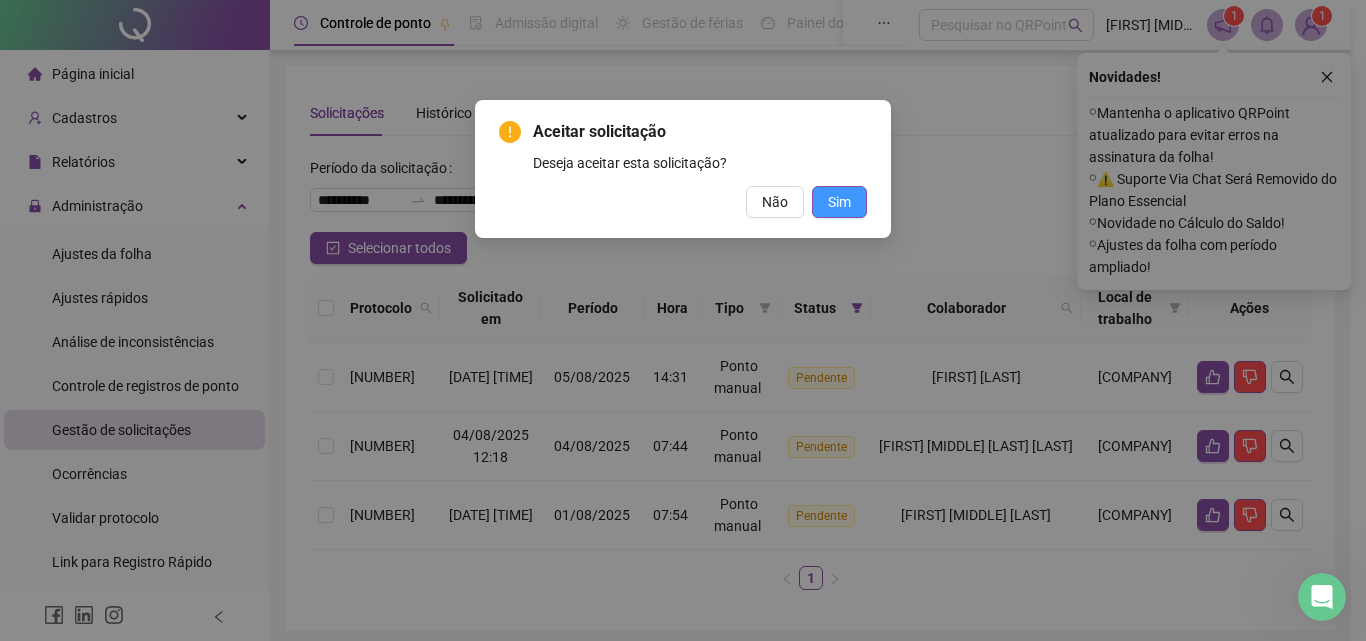 click on "Sim" at bounding box center (839, 202) 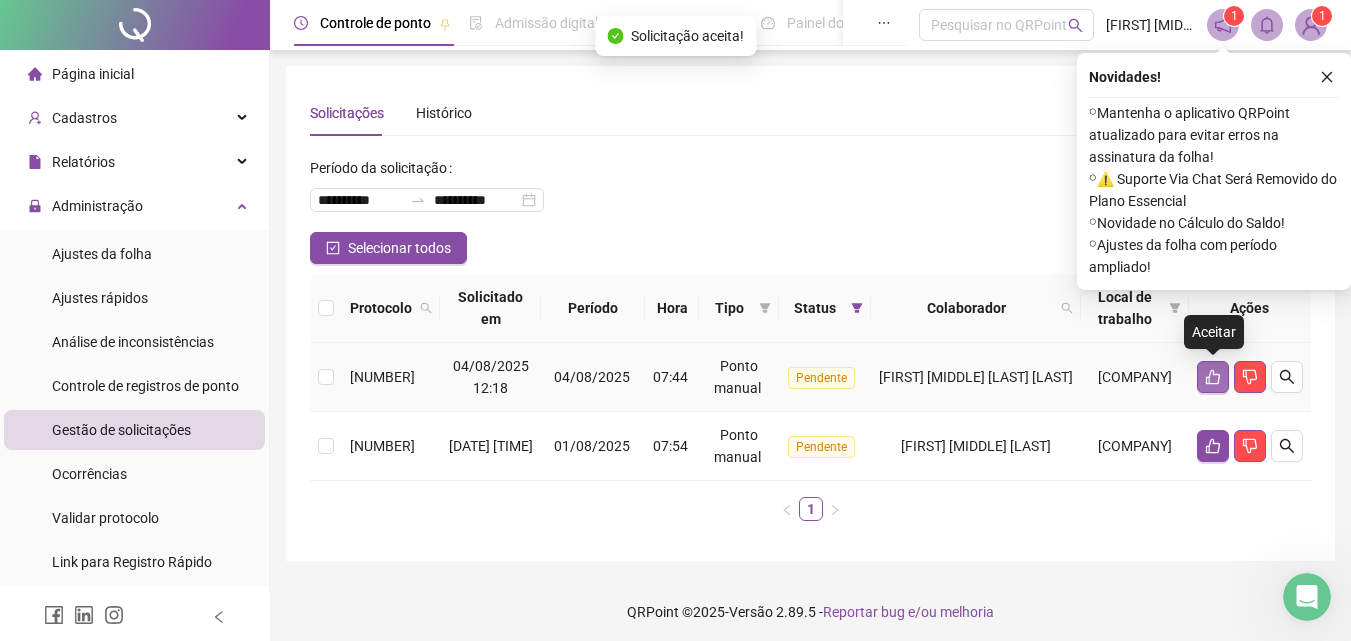 click at bounding box center [1213, 377] 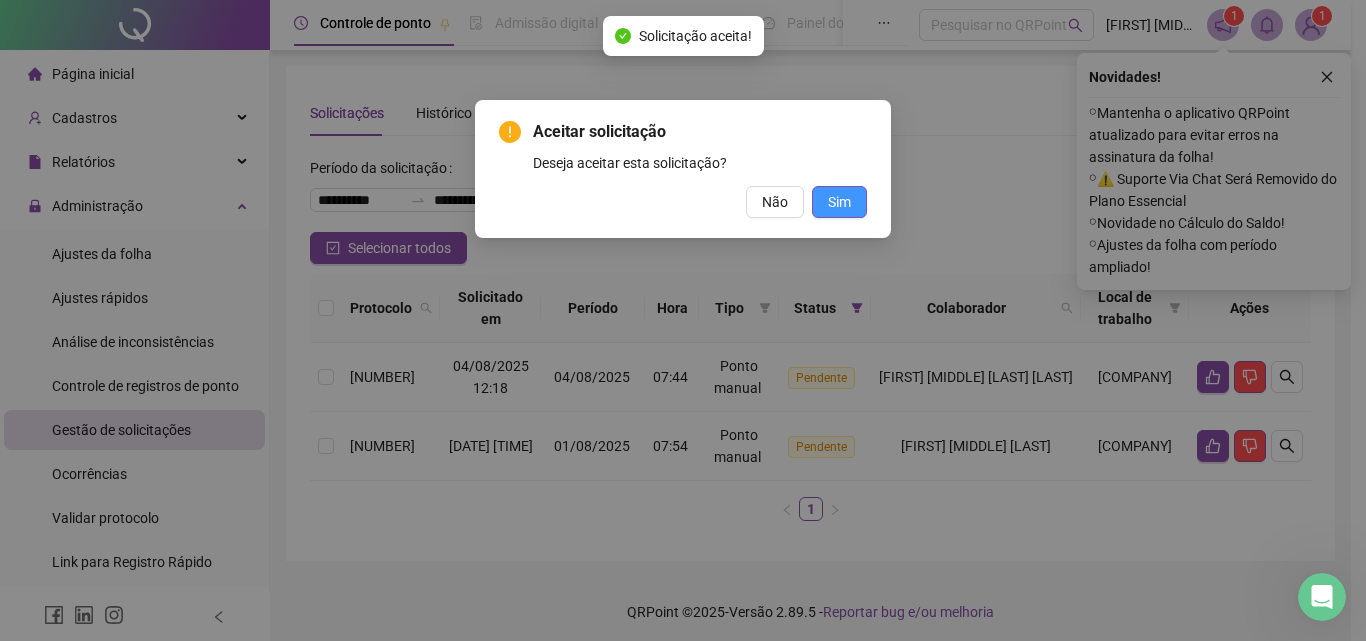 click on "Sim" at bounding box center (839, 202) 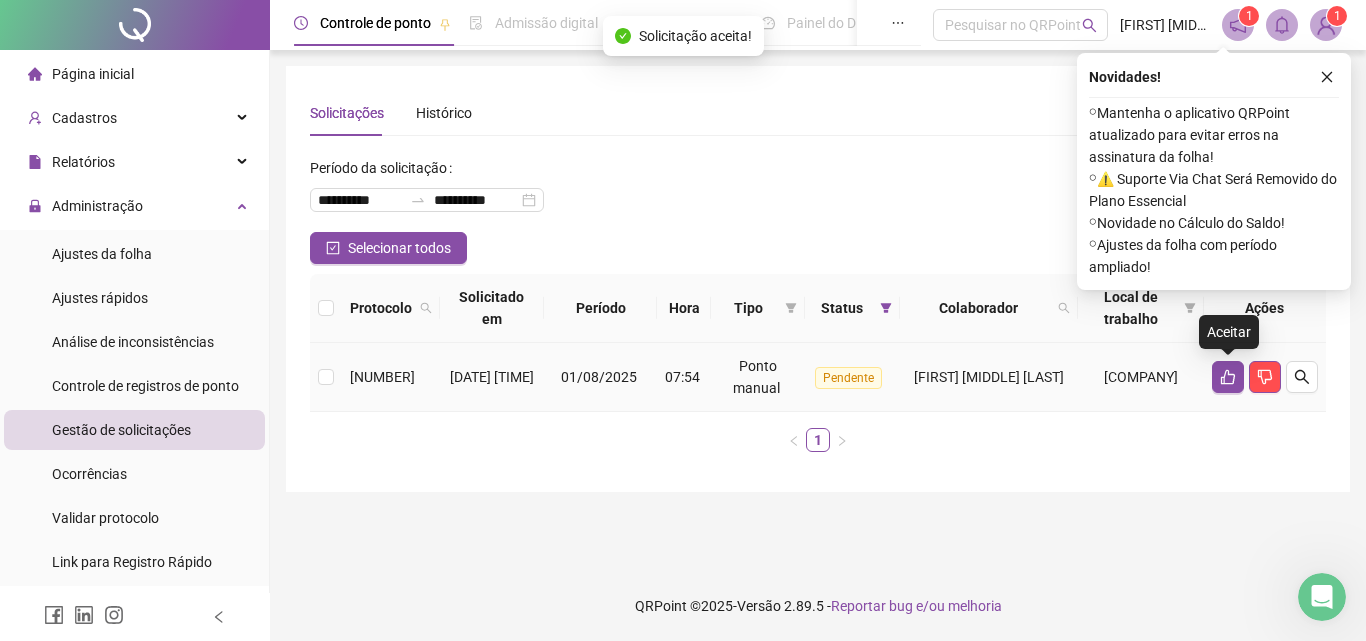 click at bounding box center [1228, 377] 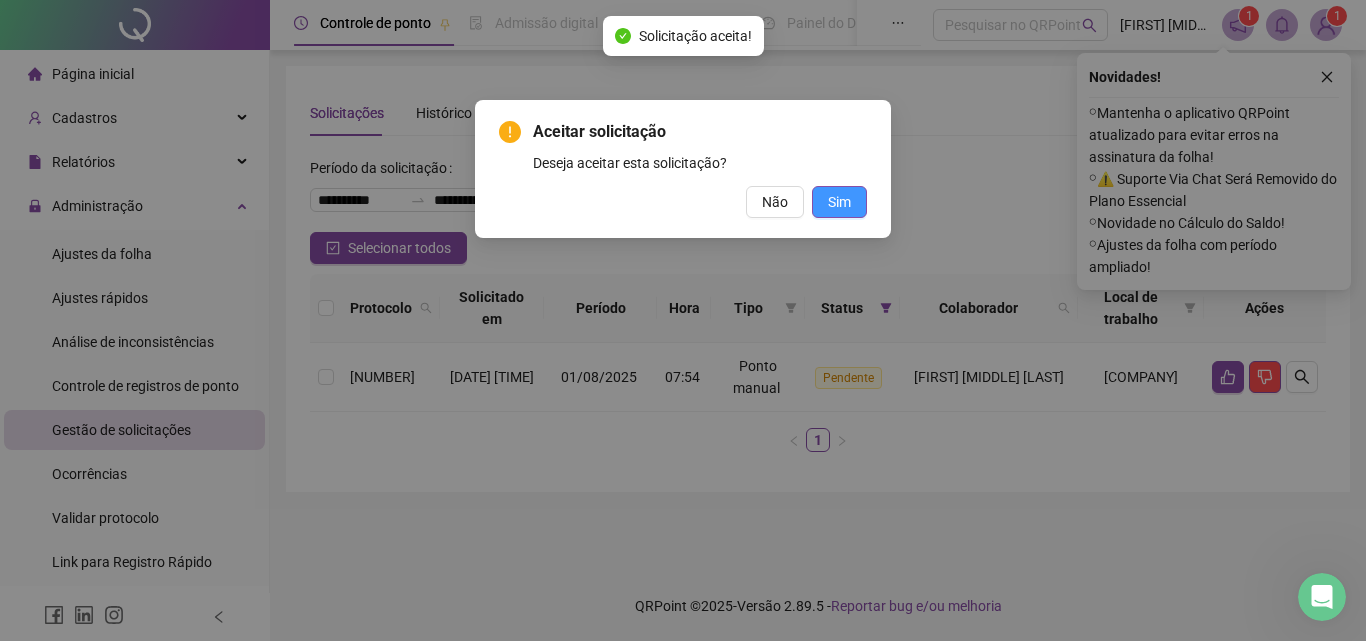 click on "Sim" at bounding box center (839, 202) 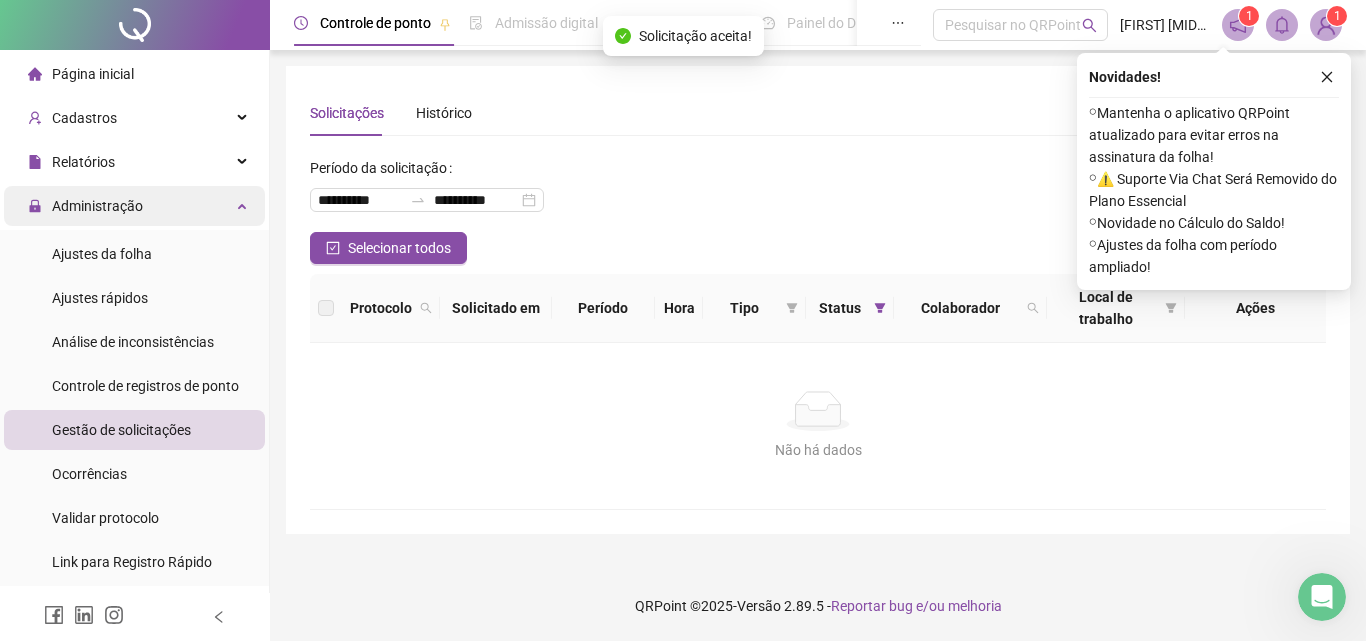 click on "Administração" at bounding box center [97, 206] 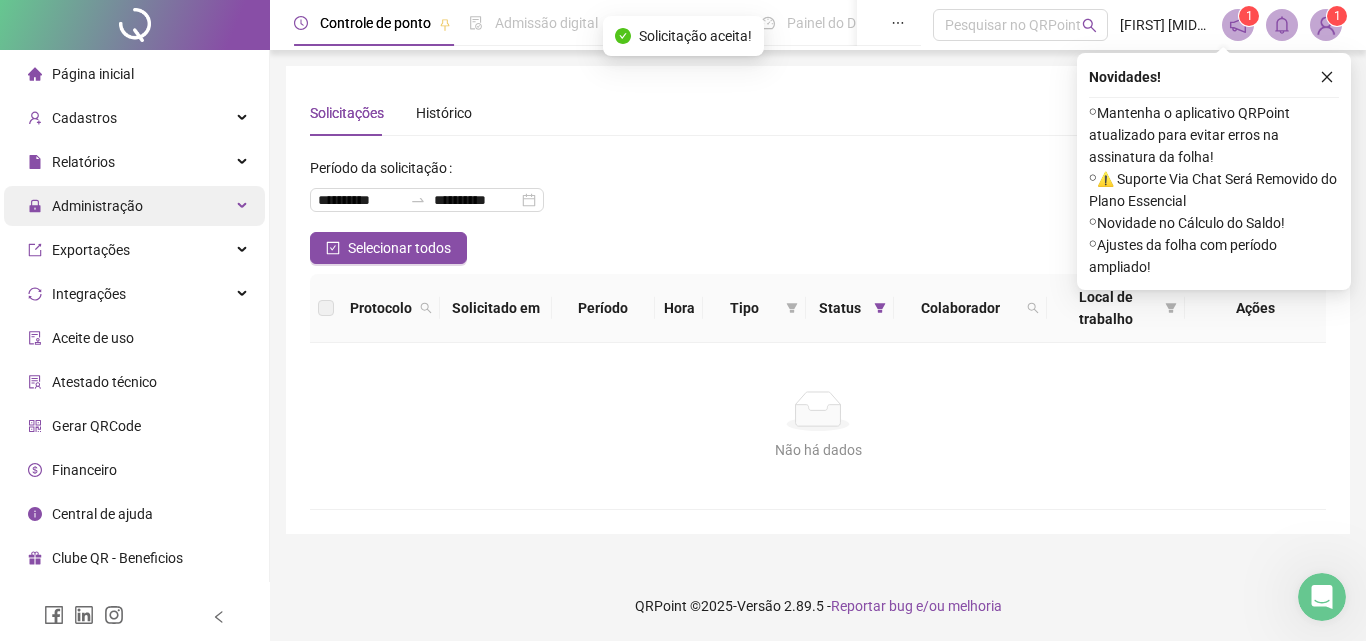 click on "Administração" at bounding box center [97, 206] 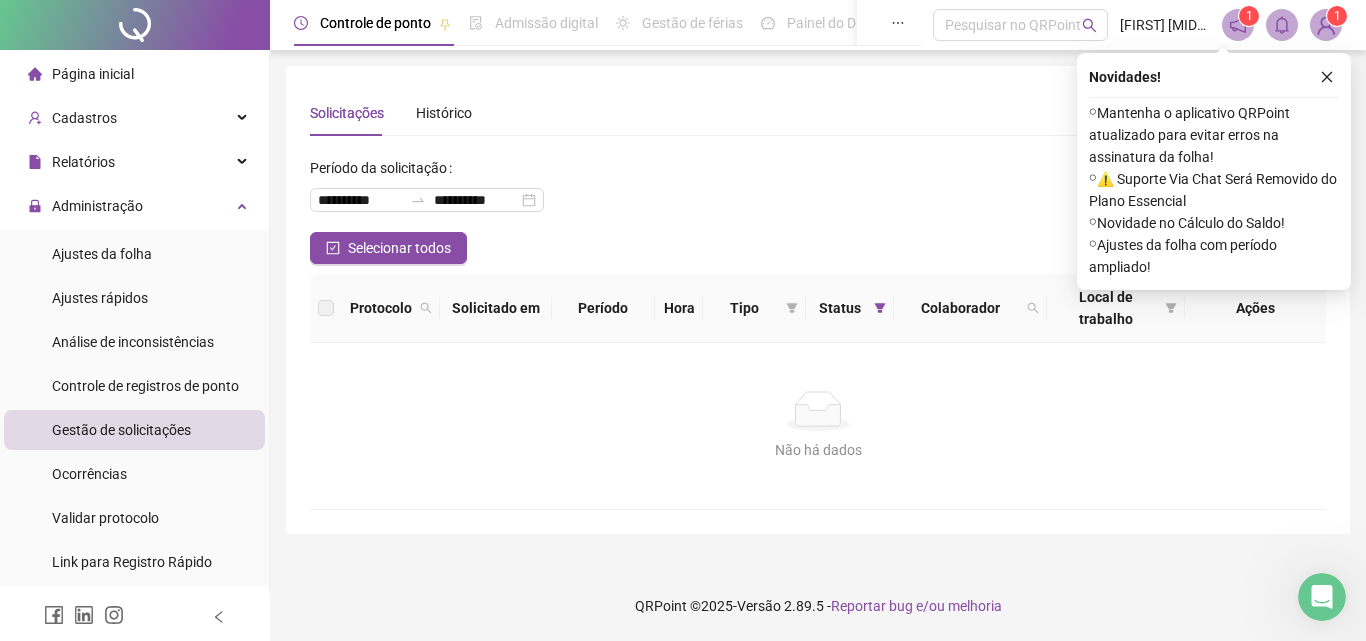 click on "Gestão de solicitações" at bounding box center (121, 430) 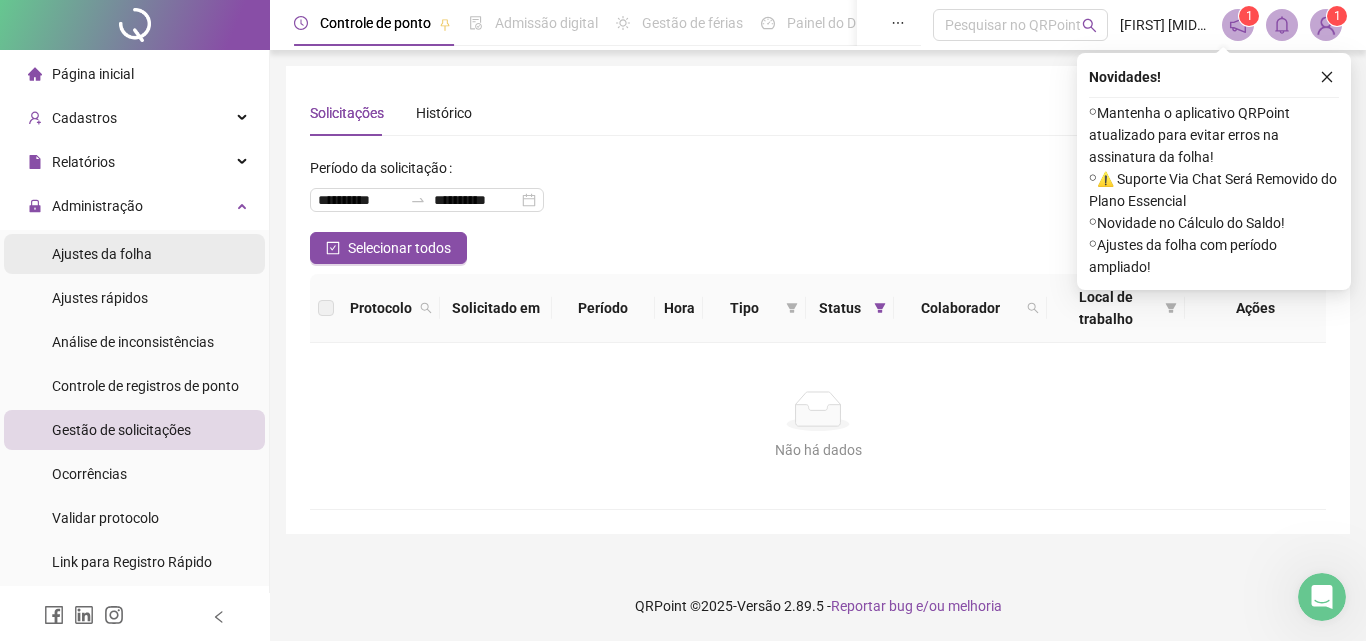 click on "Ajustes da folha" at bounding box center [102, 254] 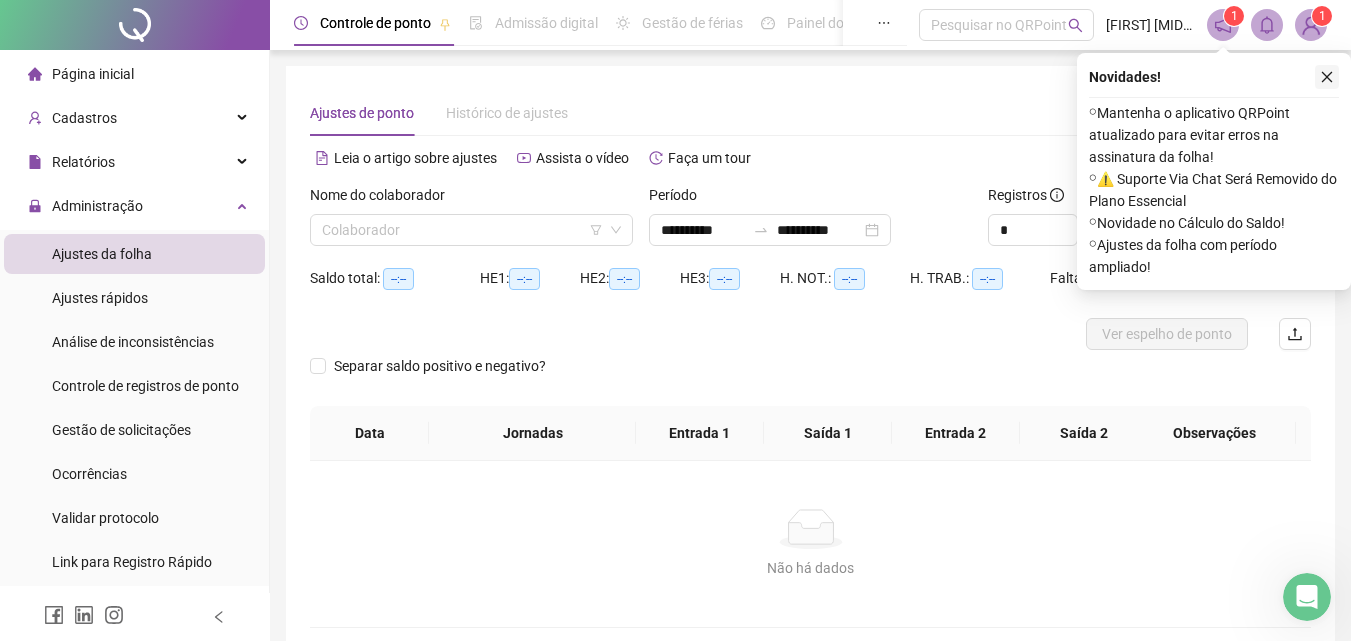click 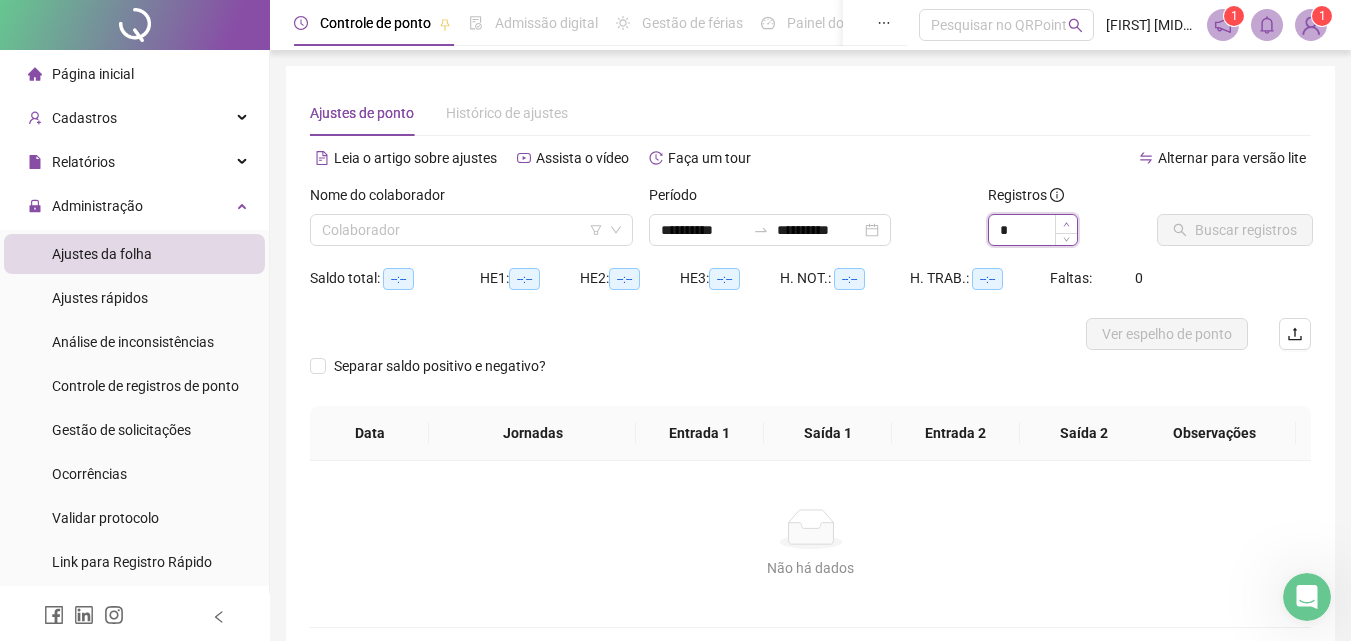 type on "*" 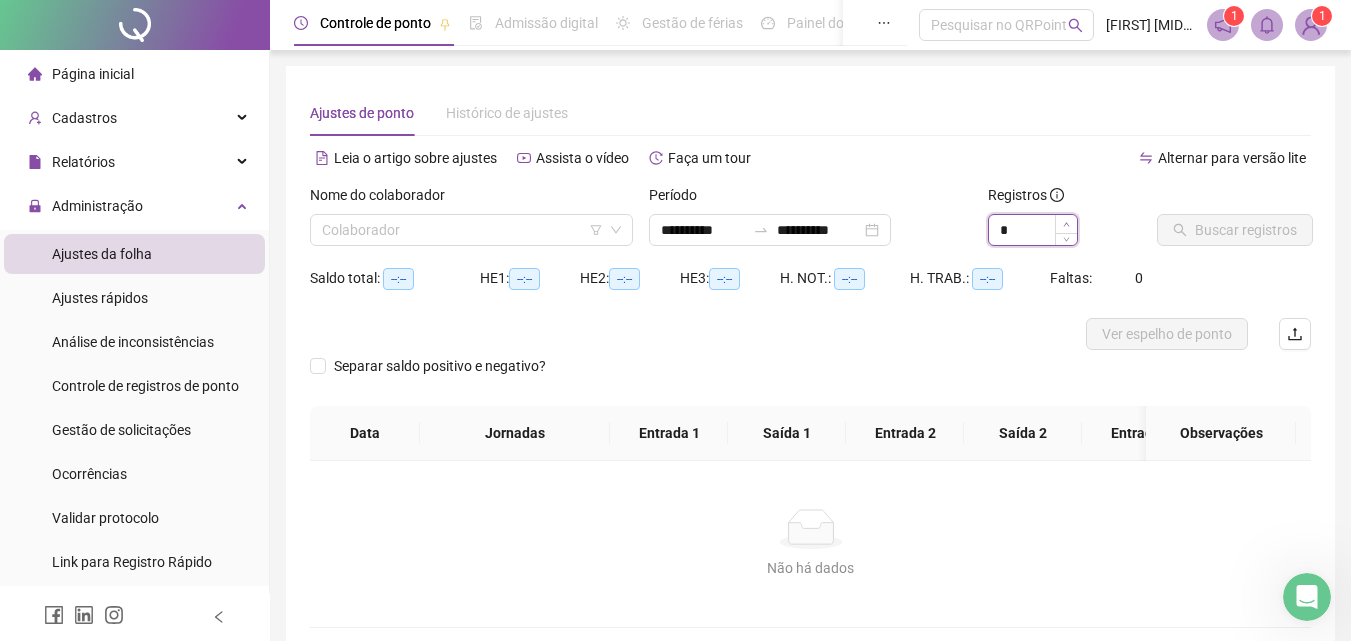 click at bounding box center (1066, 224) 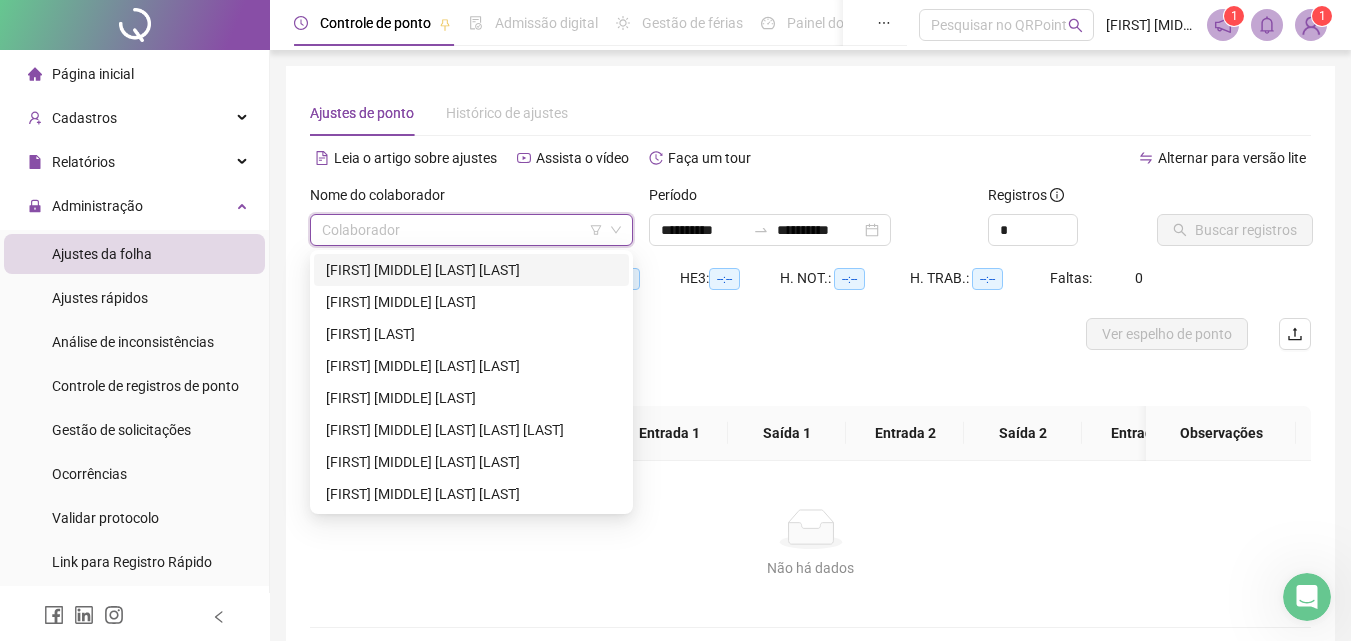 click at bounding box center (462, 230) 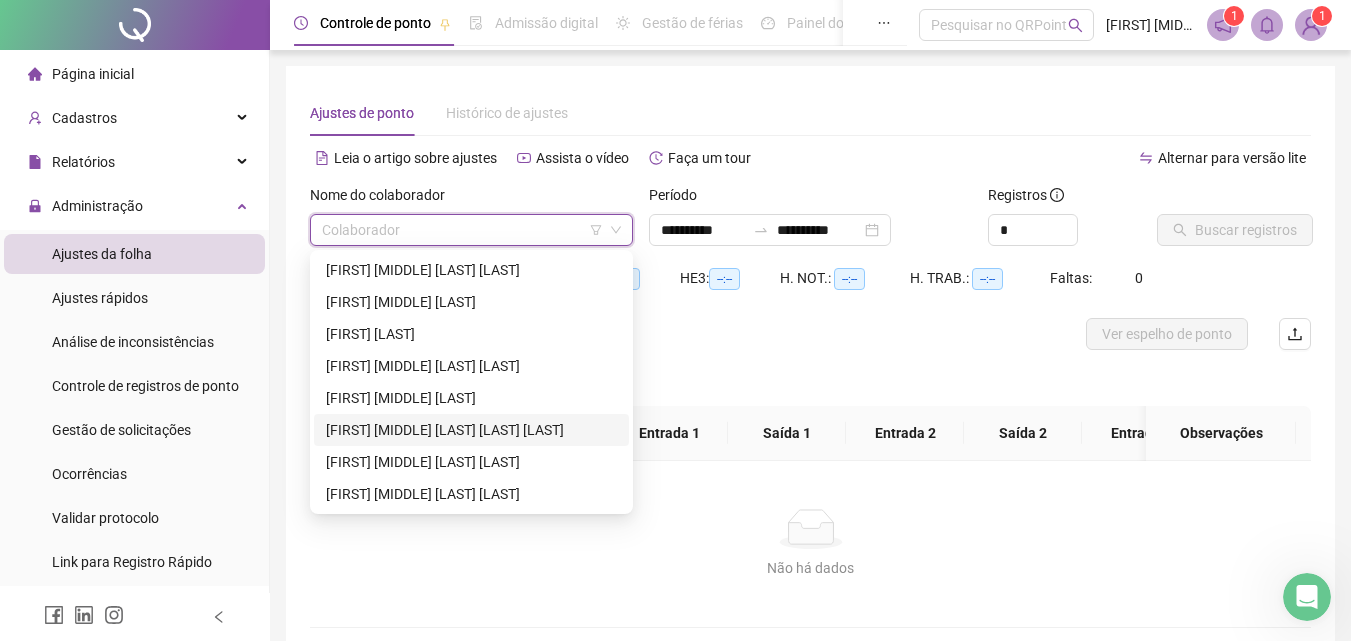 scroll, scrollTop: 112, scrollLeft: 0, axis: vertical 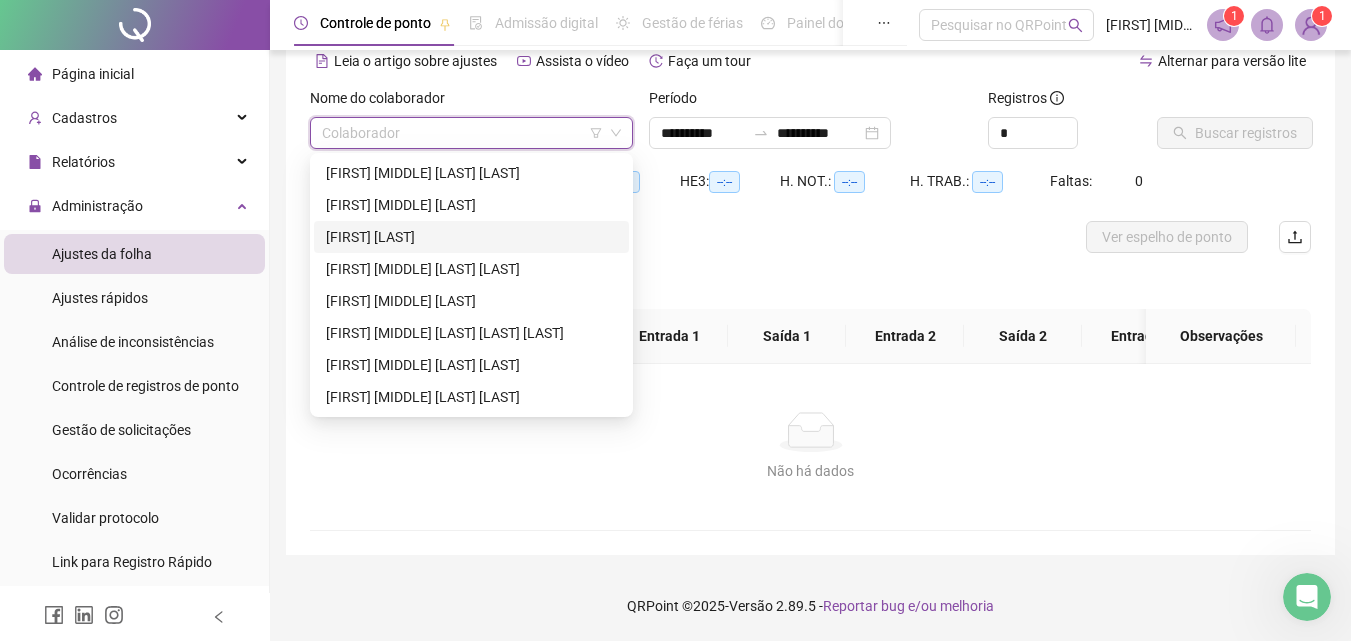 click on "LUIZA MULLER" at bounding box center [471, 237] 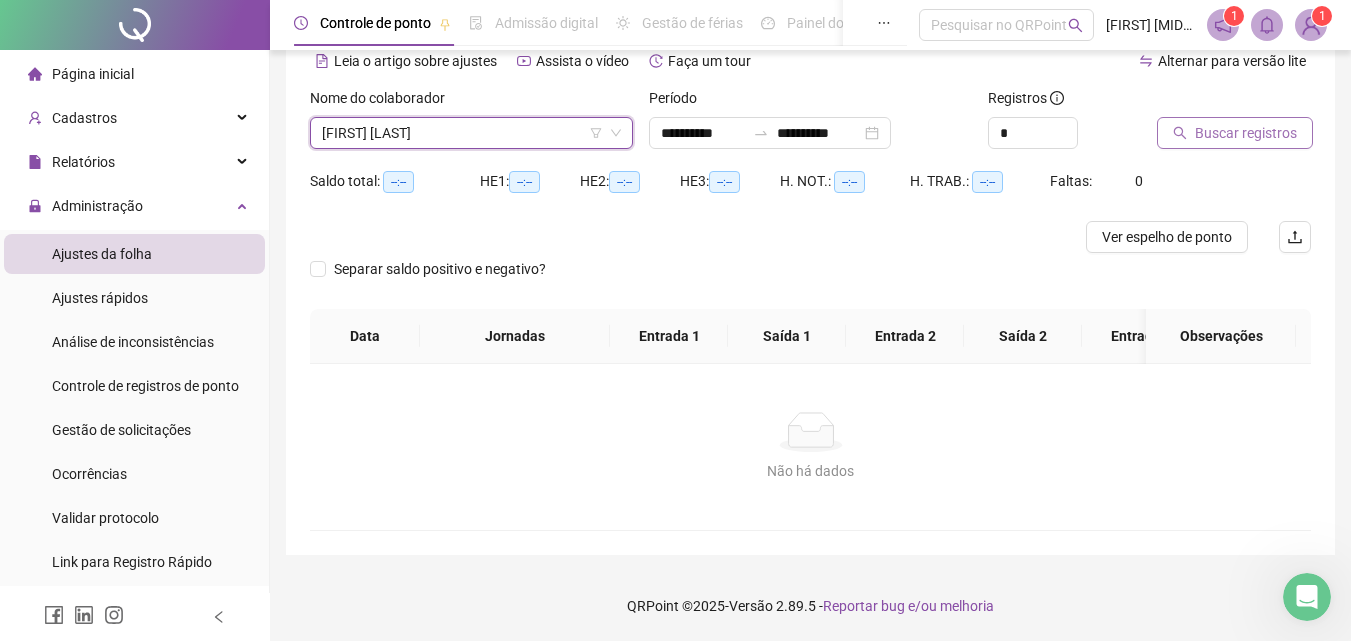 click on "Buscar registros" at bounding box center [1246, 133] 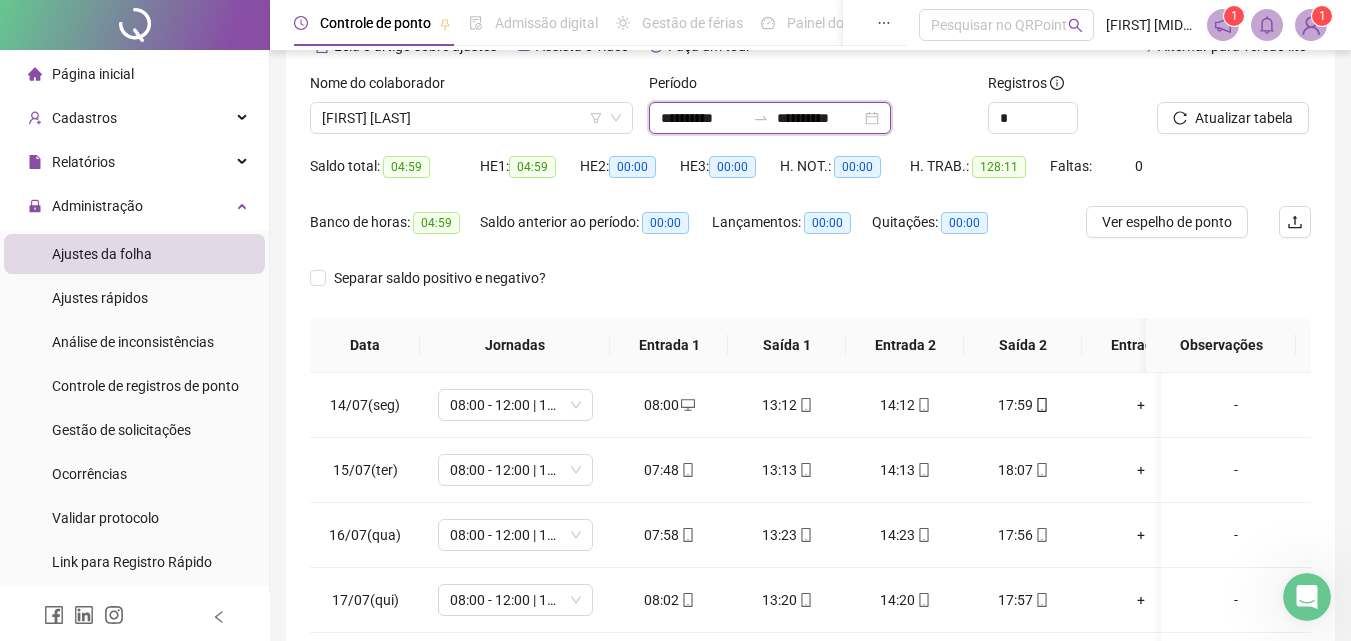 click on "**********" at bounding box center [819, 118] 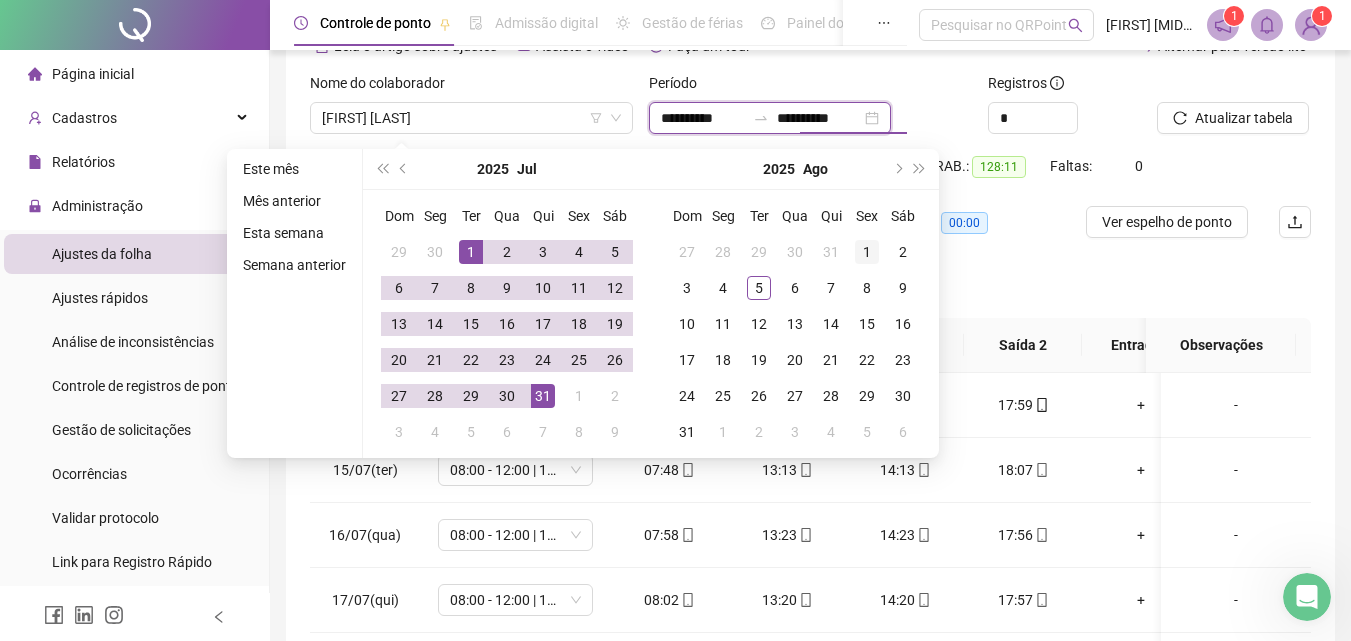 type on "**********" 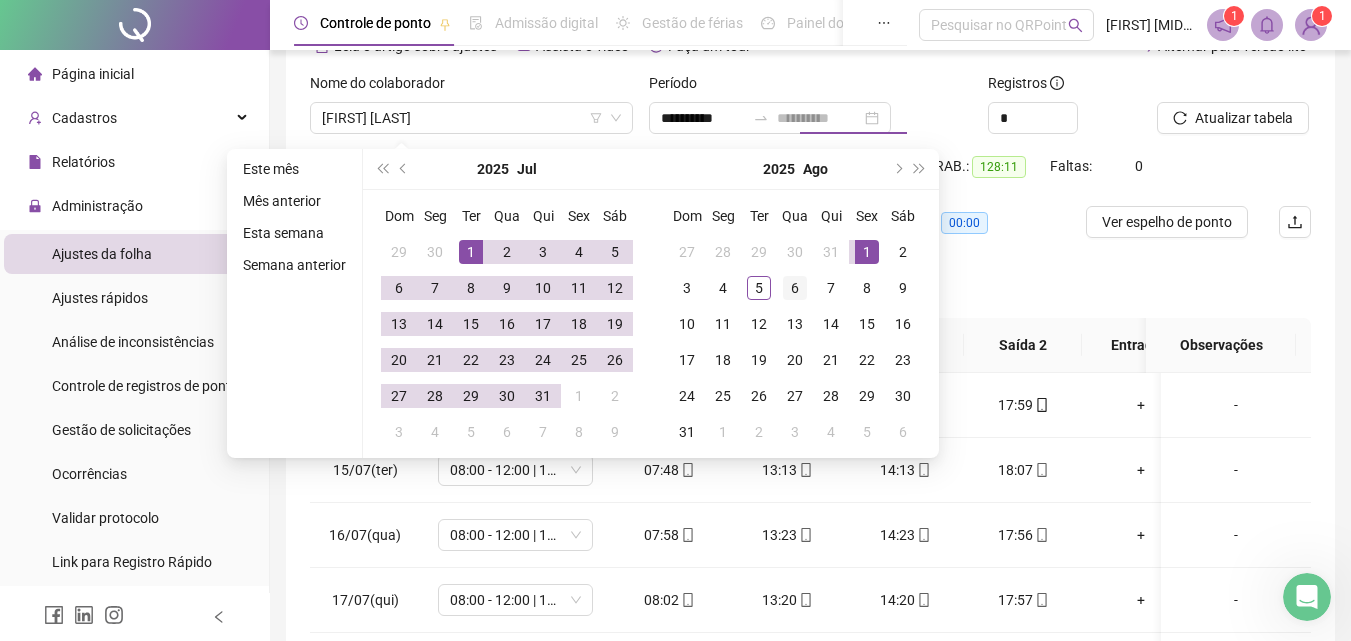 drag, startPoint x: 875, startPoint y: 246, endPoint x: 784, endPoint y: 270, distance: 94.11163 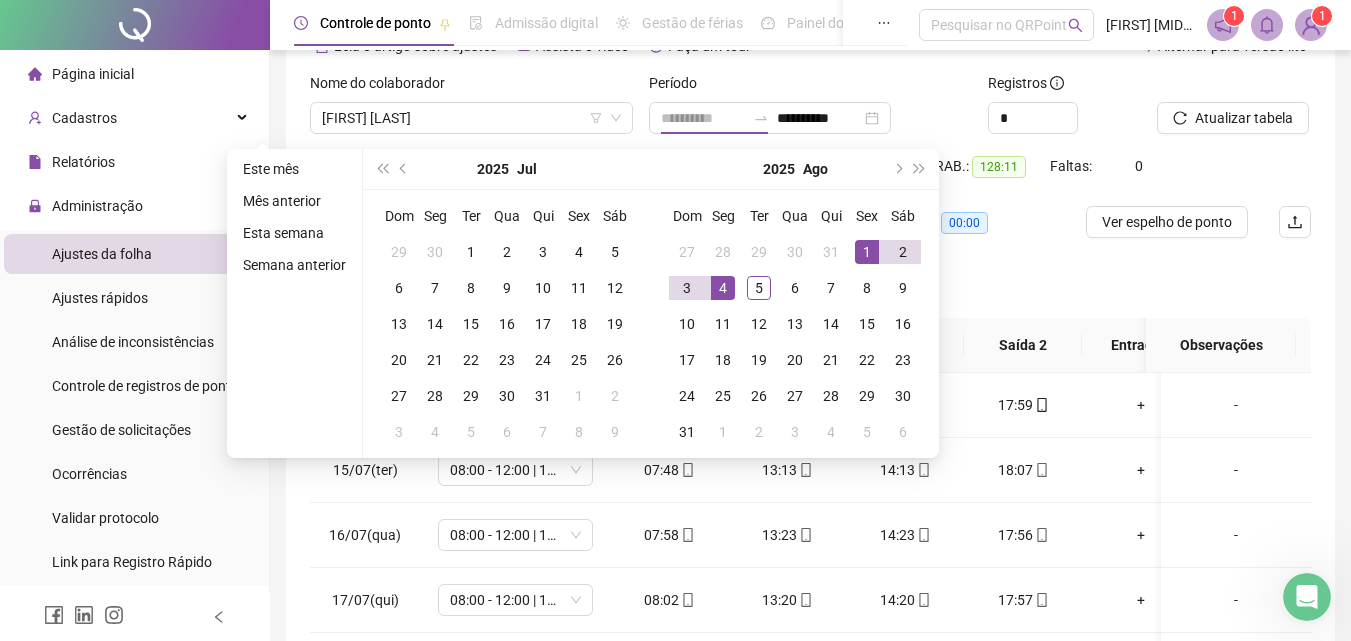 click on "4" at bounding box center (723, 288) 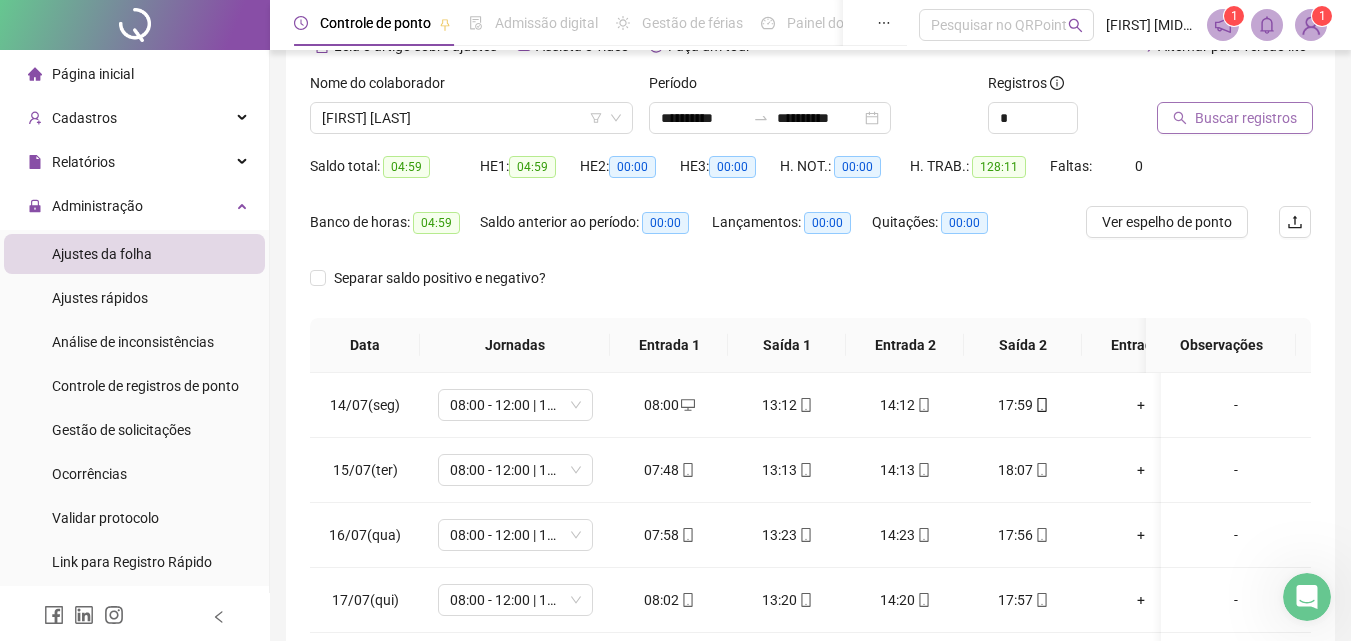 click on "Buscar registros" at bounding box center [1246, 118] 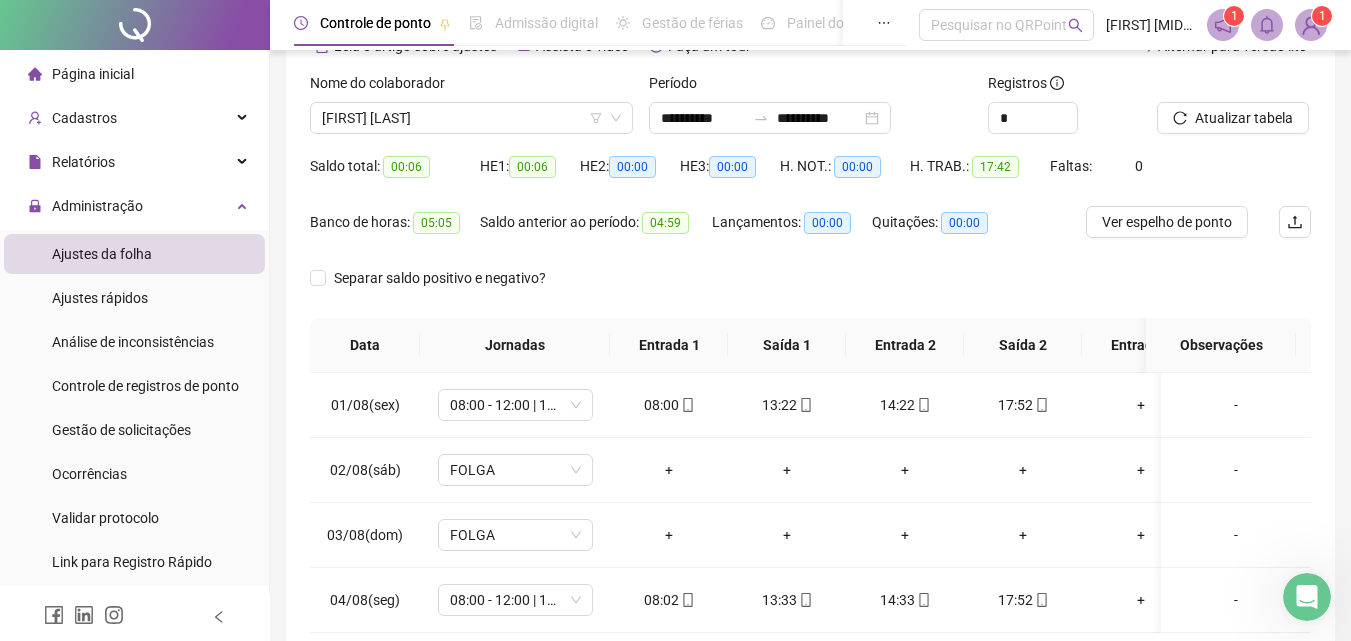 scroll, scrollTop: 229, scrollLeft: 0, axis: vertical 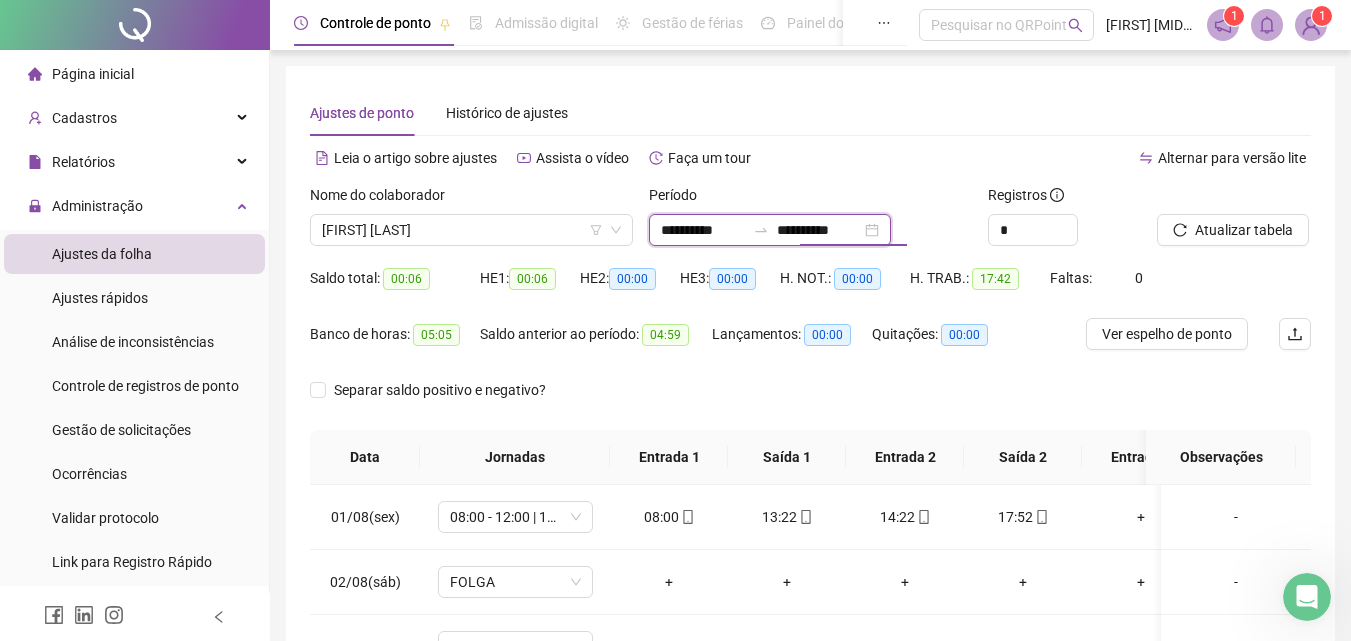 click on "**********" at bounding box center [819, 230] 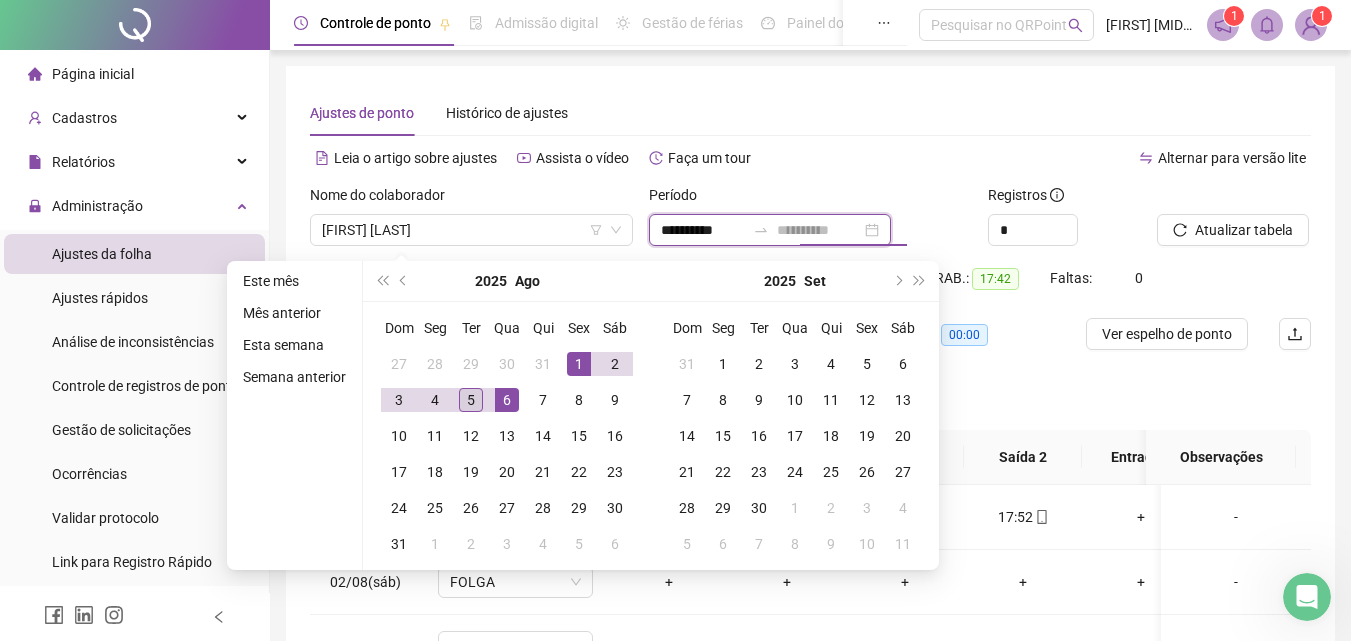 type on "**********" 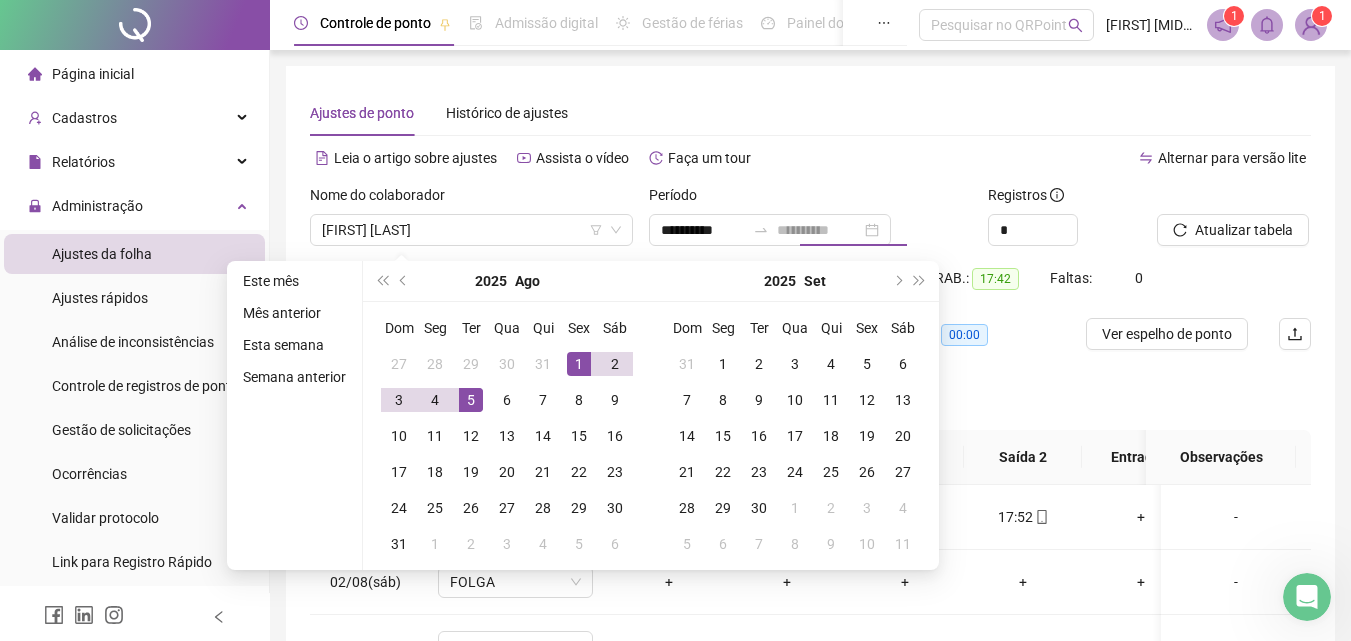 click on "5" at bounding box center [471, 400] 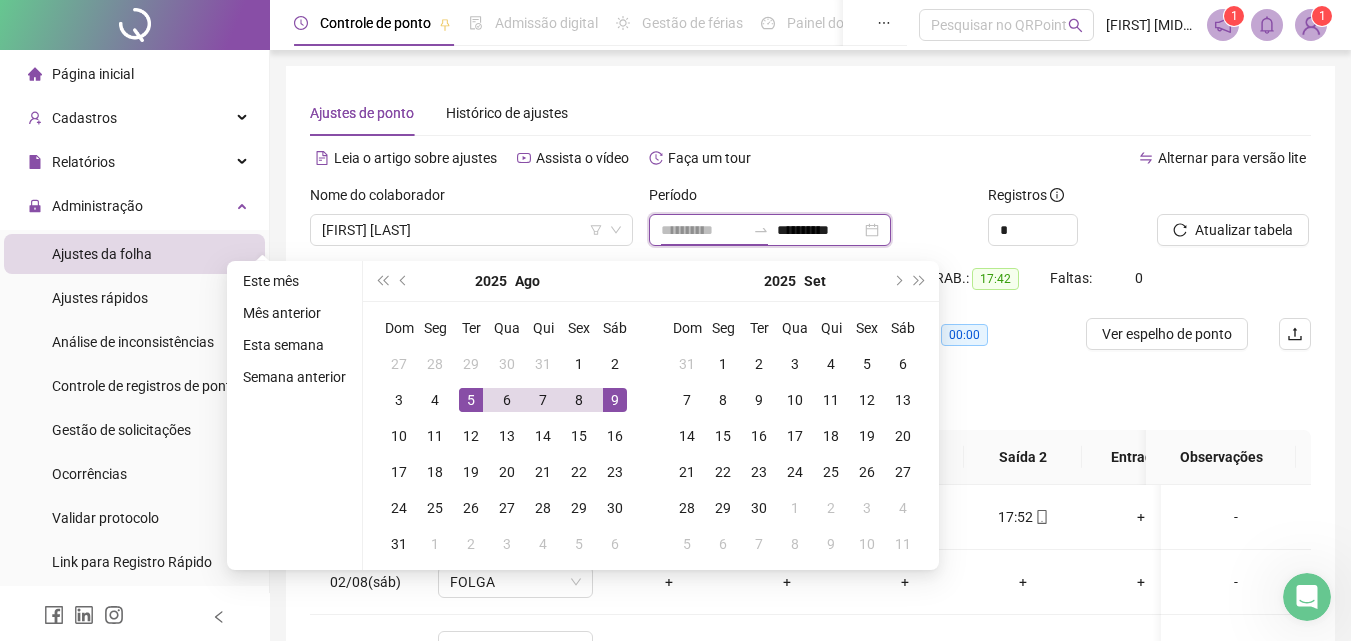 type on "**********" 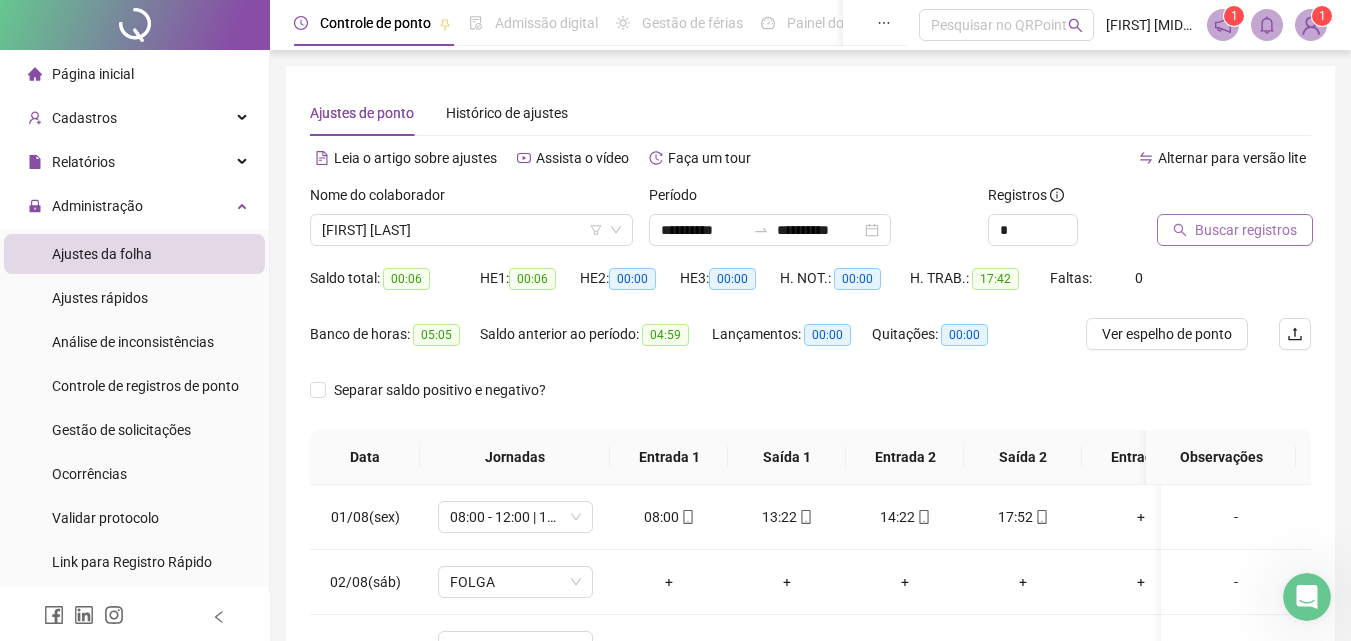 click on "Buscar registros" at bounding box center [1246, 230] 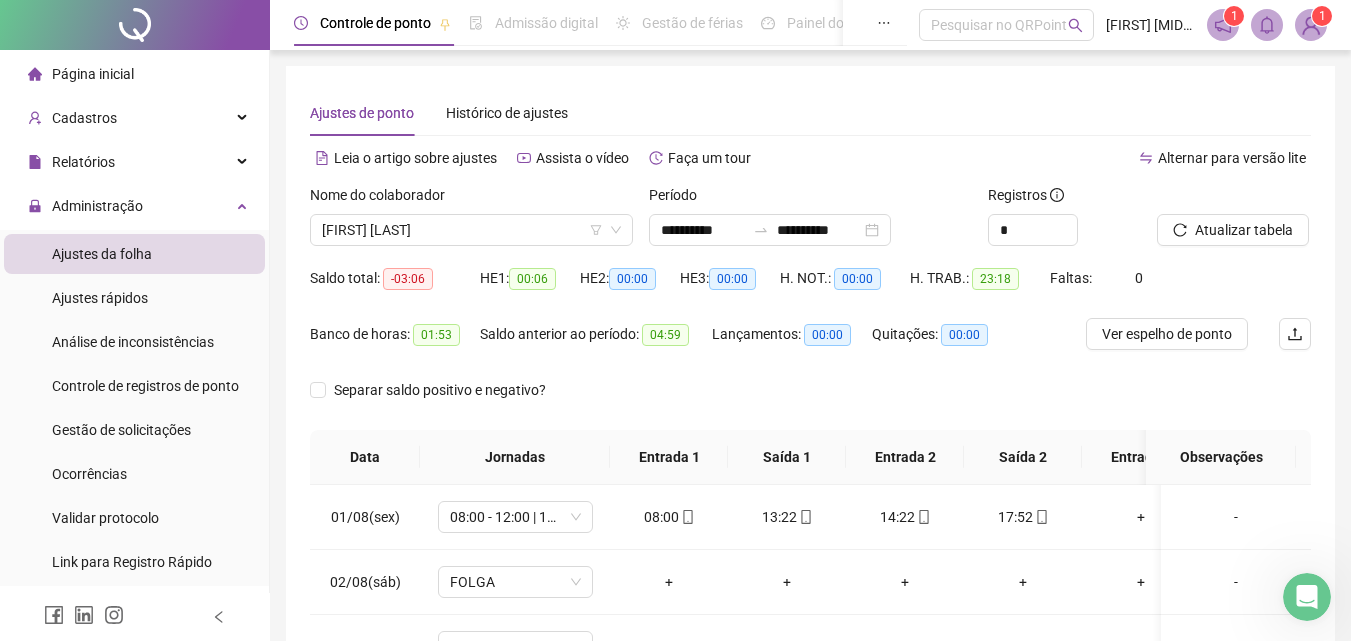 scroll, scrollTop: 294, scrollLeft: 0, axis: vertical 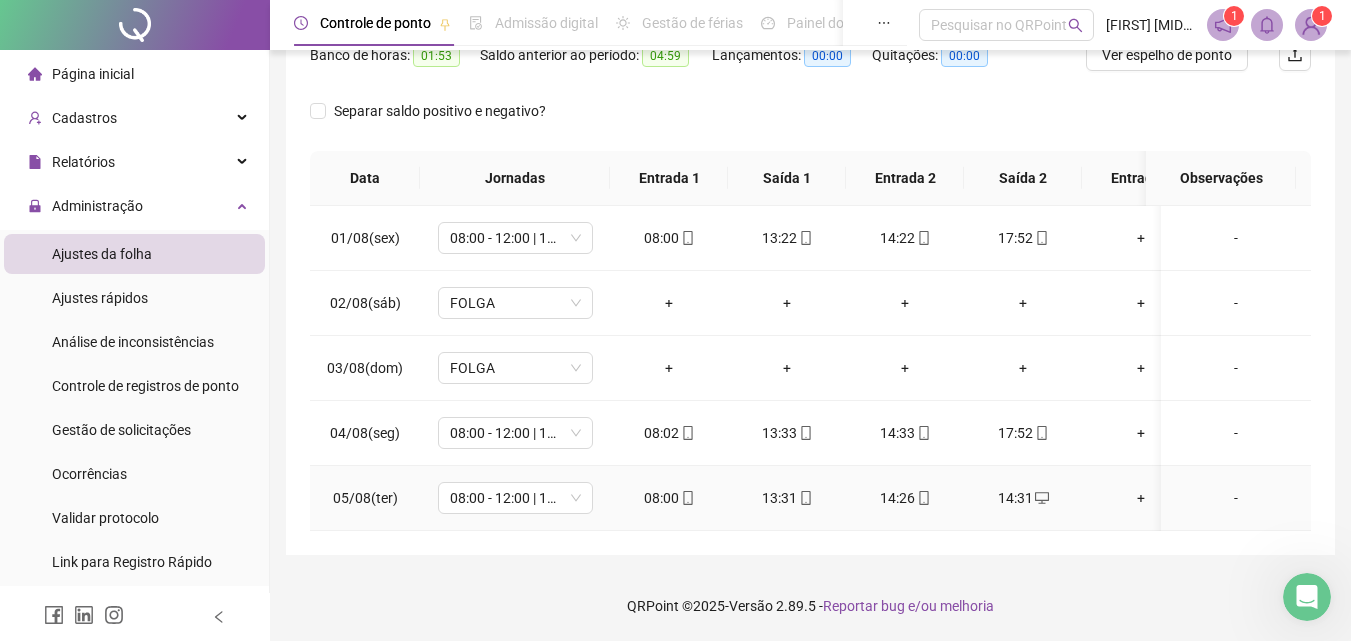 click on "14:26" at bounding box center [905, 498] 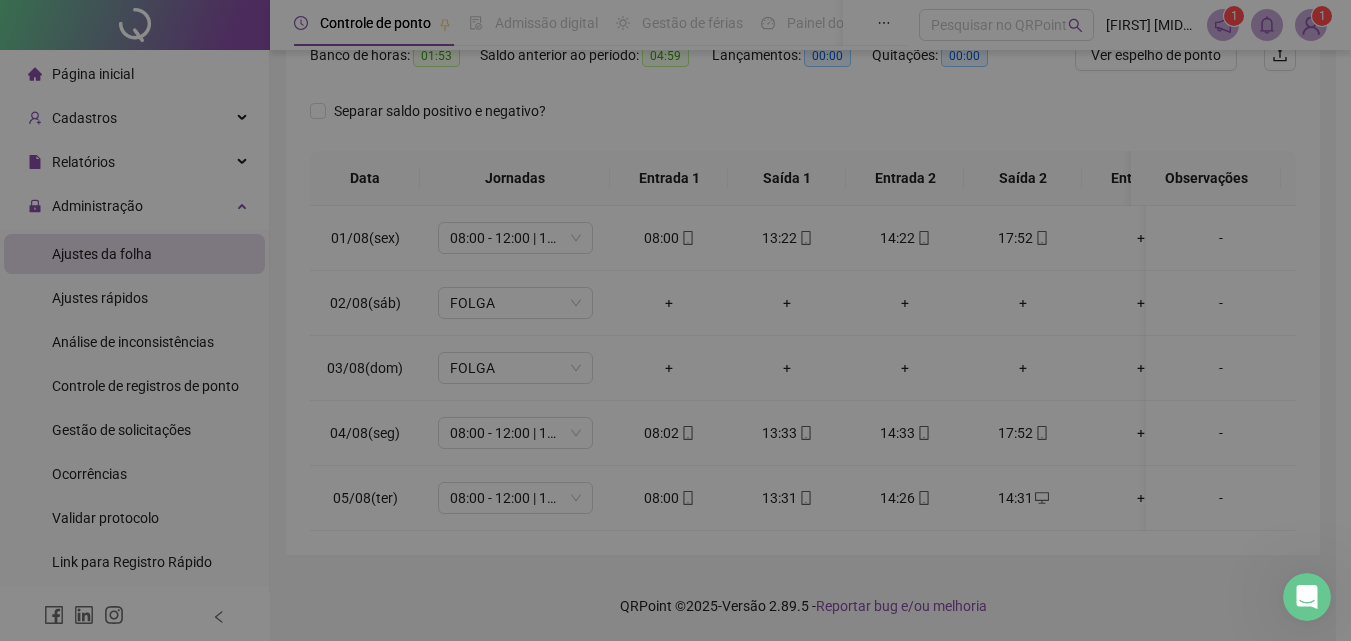 type on "**********" 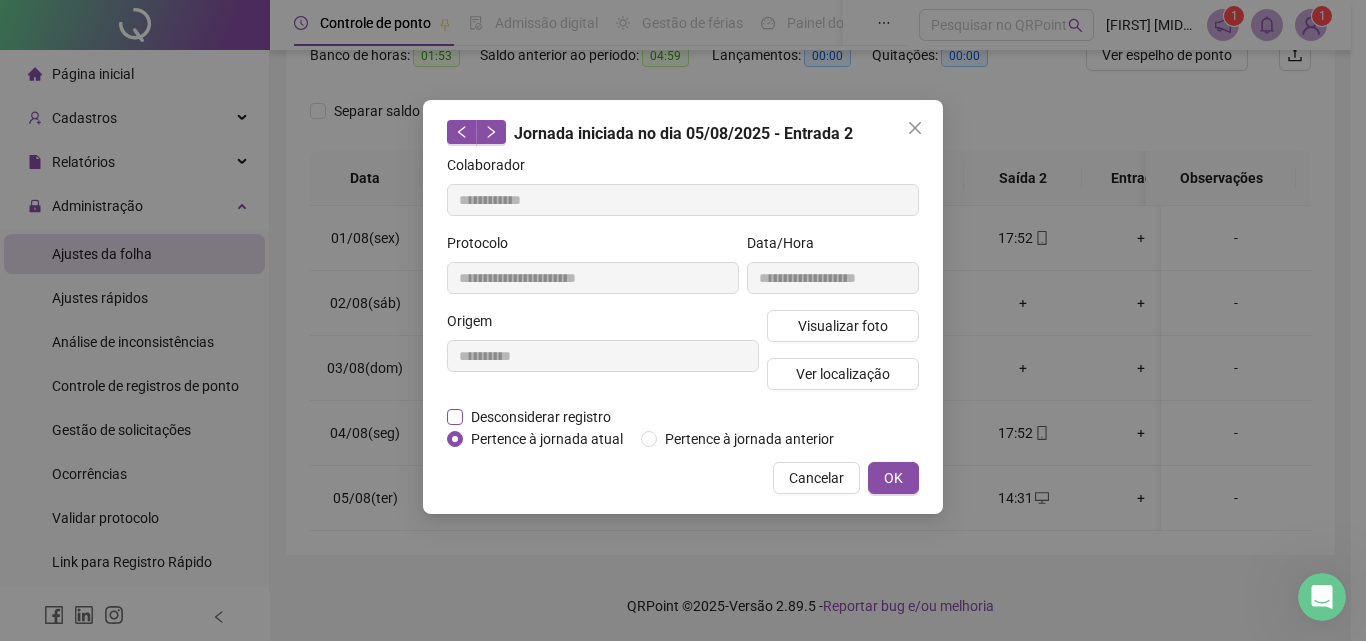 click on "Desconsiderar registro" at bounding box center (541, 417) 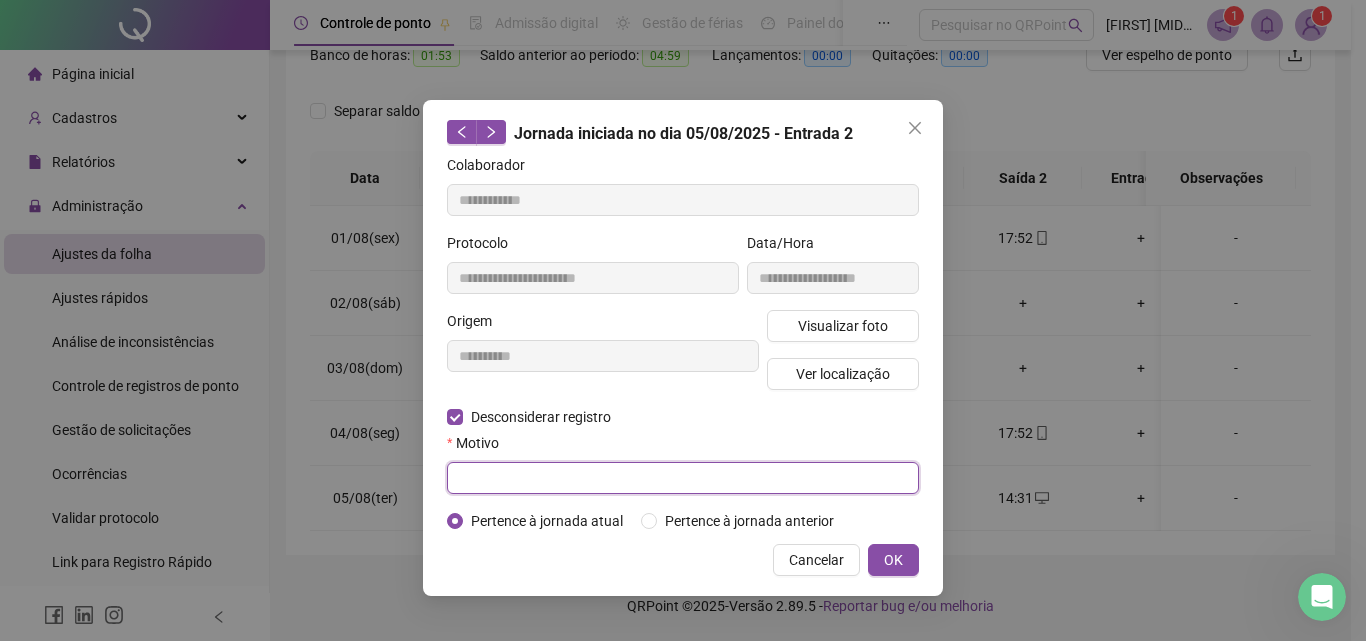 click at bounding box center (683, 478) 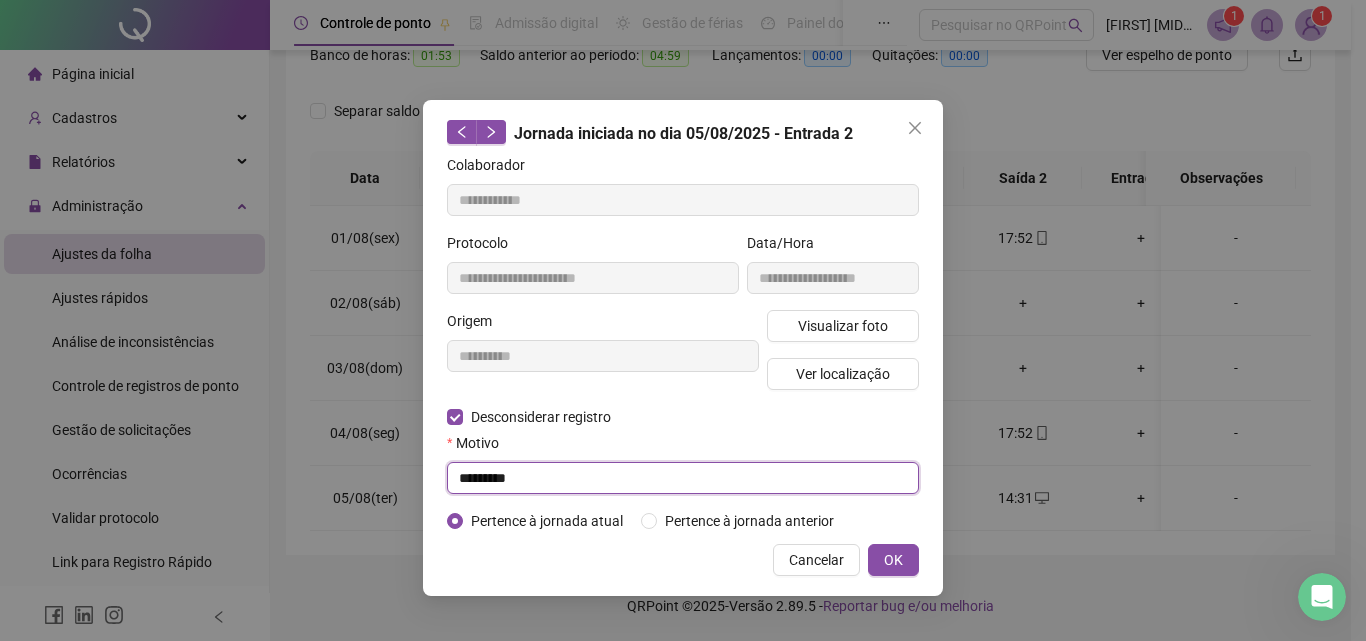 type on "*********" 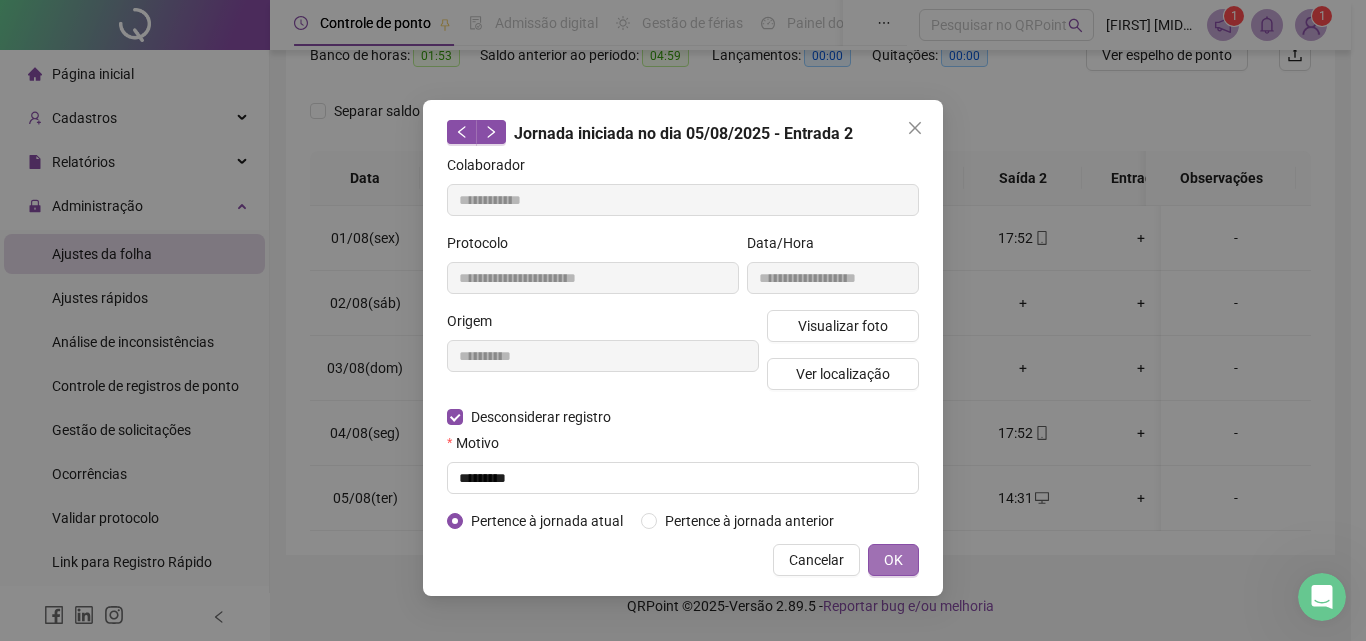 click on "OK" at bounding box center [893, 560] 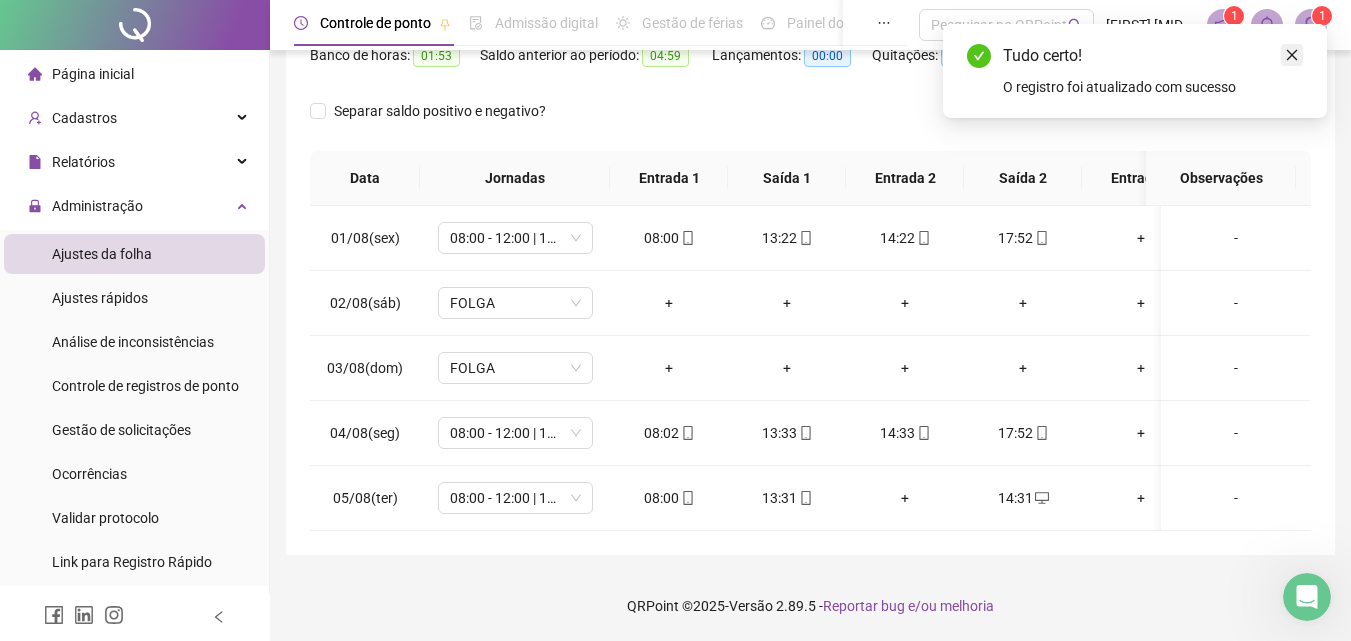 click 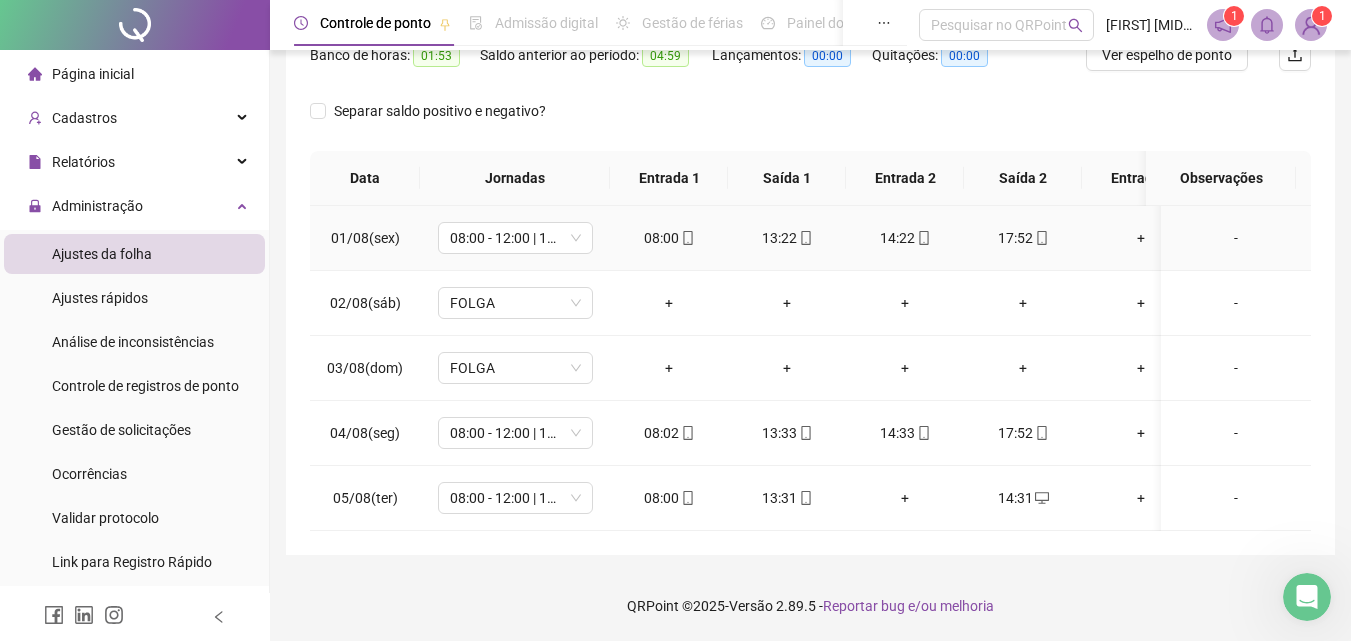scroll, scrollTop: 0, scrollLeft: 0, axis: both 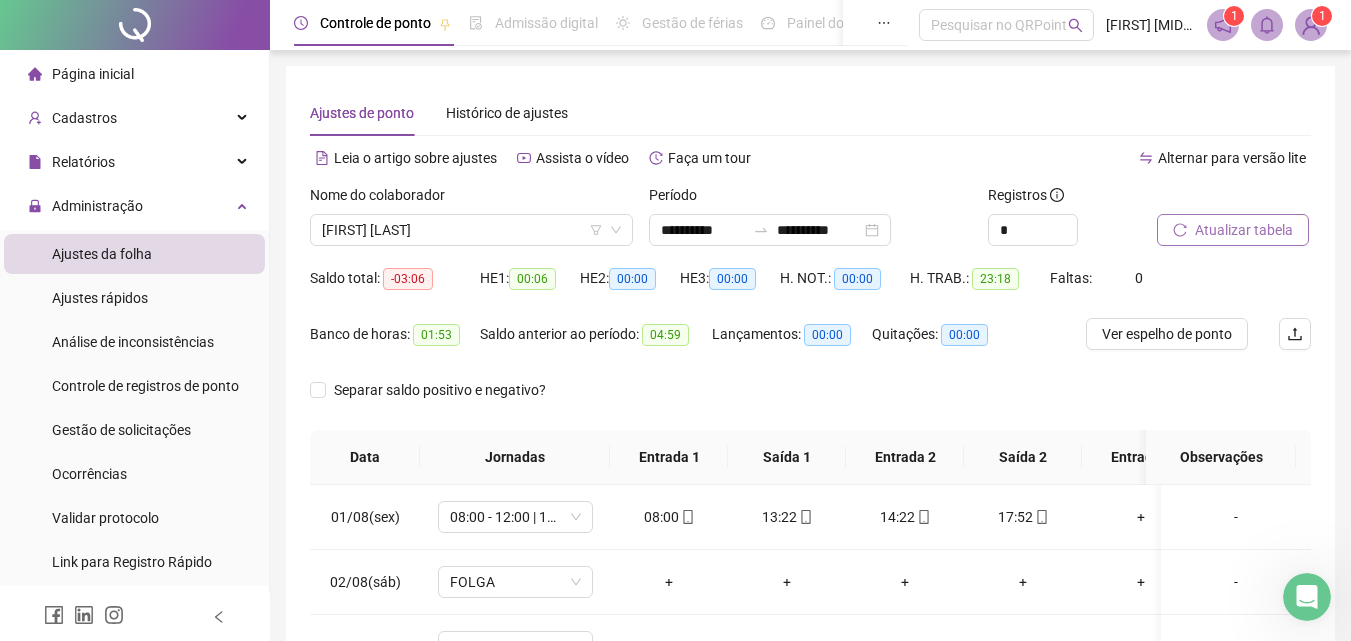 click on "Atualizar tabela" at bounding box center (1244, 230) 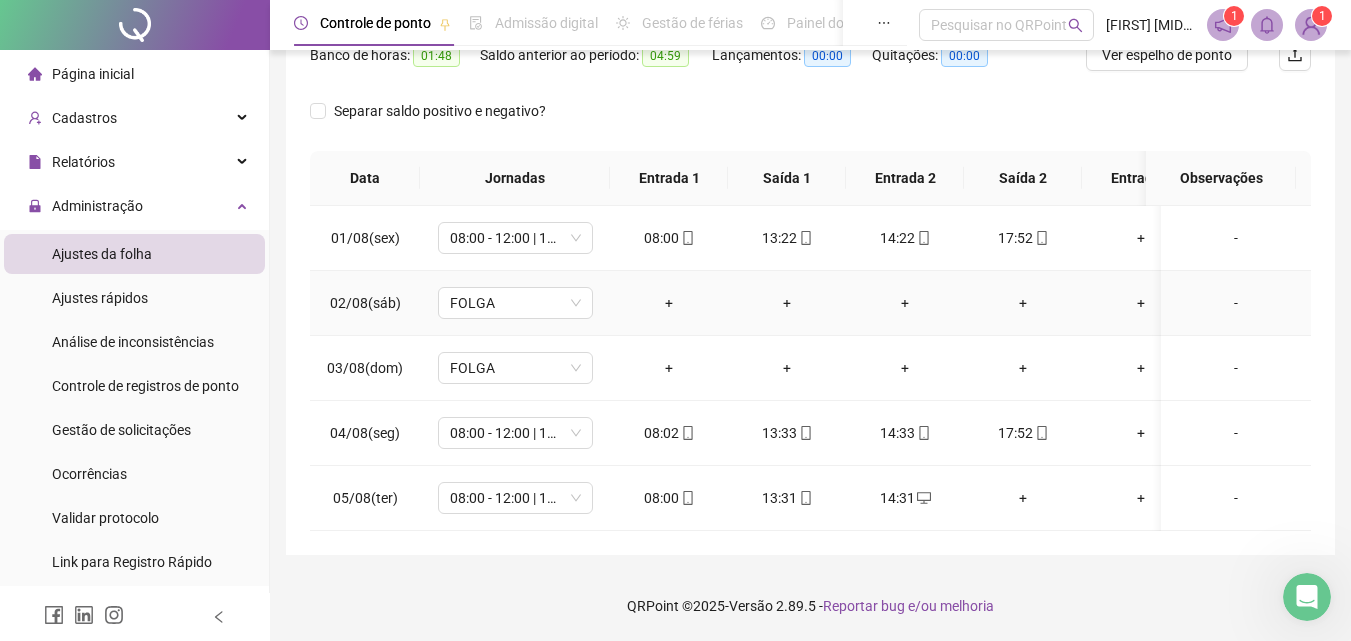 scroll, scrollTop: 0, scrollLeft: 0, axis: both 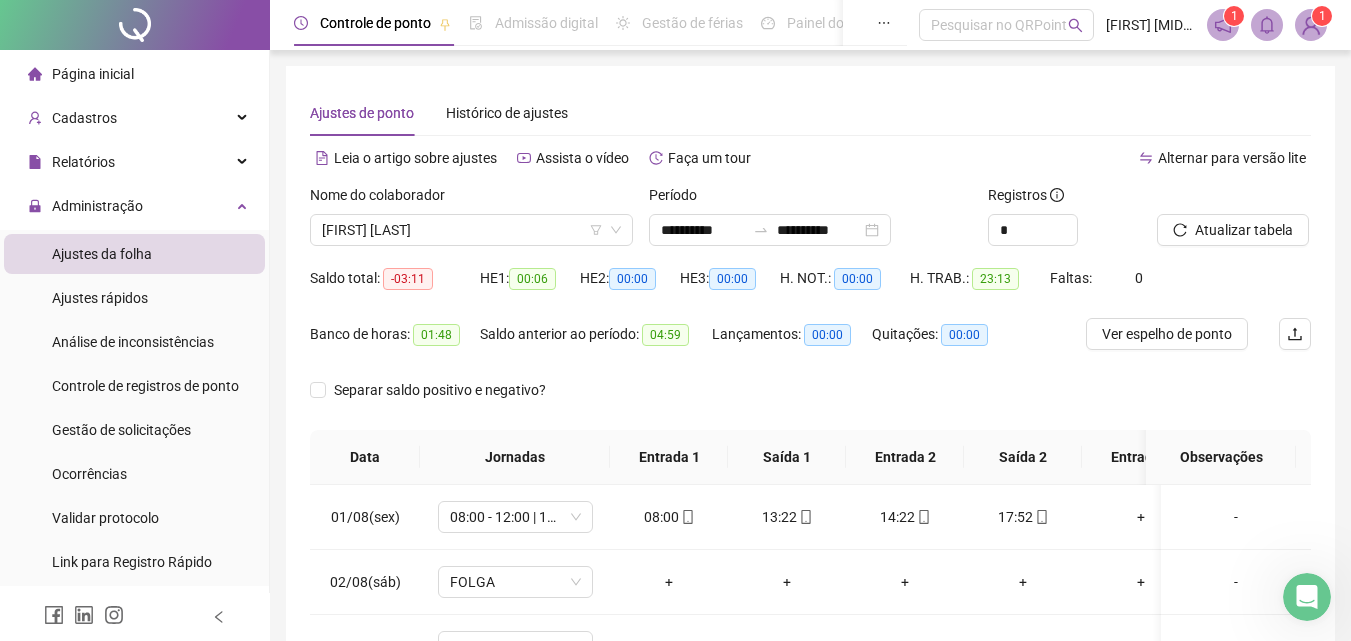 click on "Página inicial" at bounding box center [93, 74] 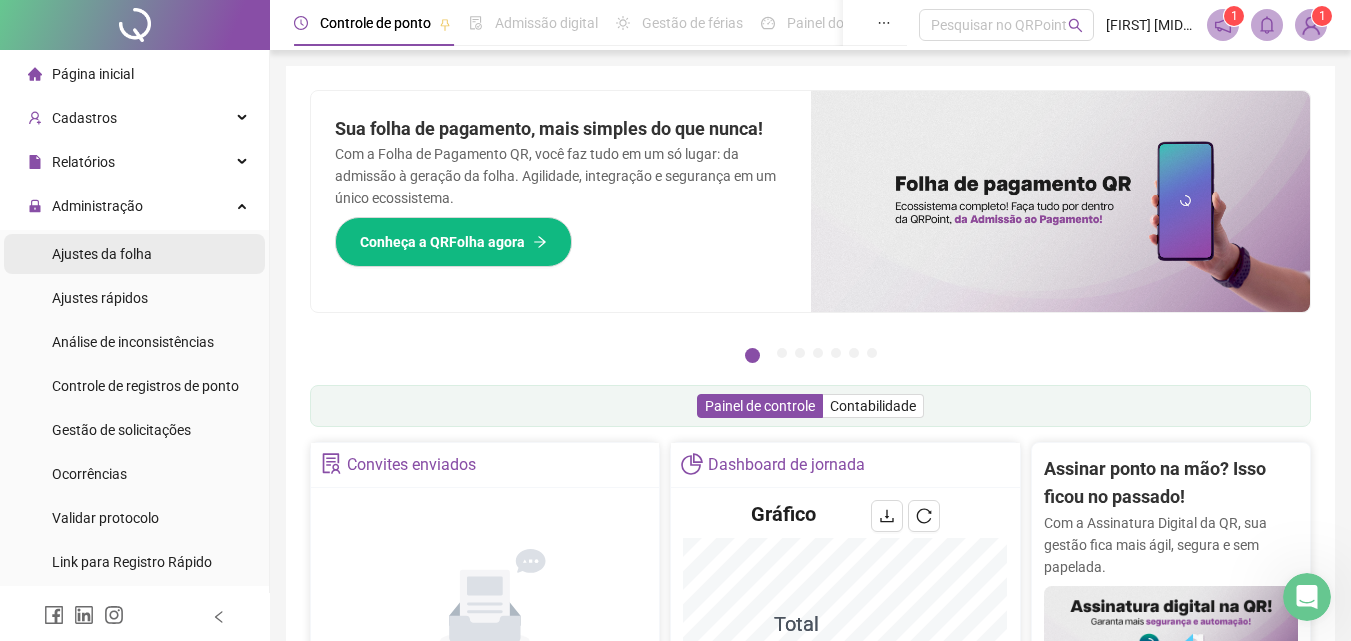 click on "Ajustes da folha" at bounding box center [102, 254] 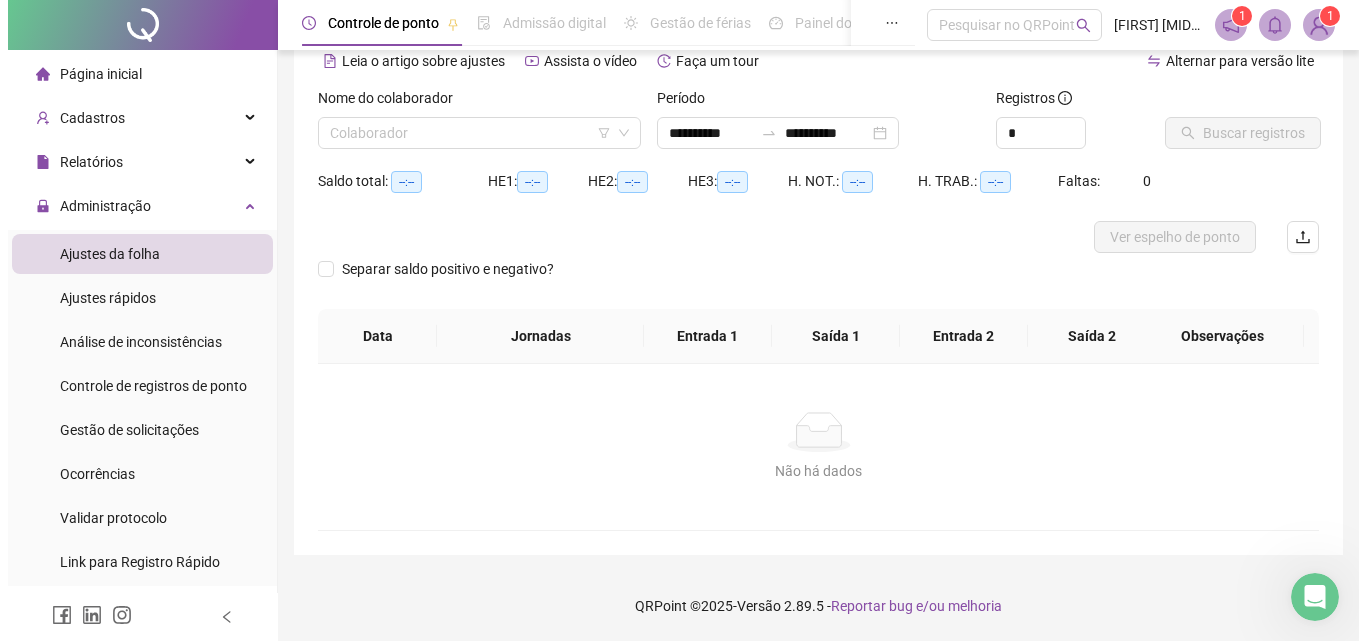 scroll, scrollTop: 0, scrollLeft: 0, axis: both 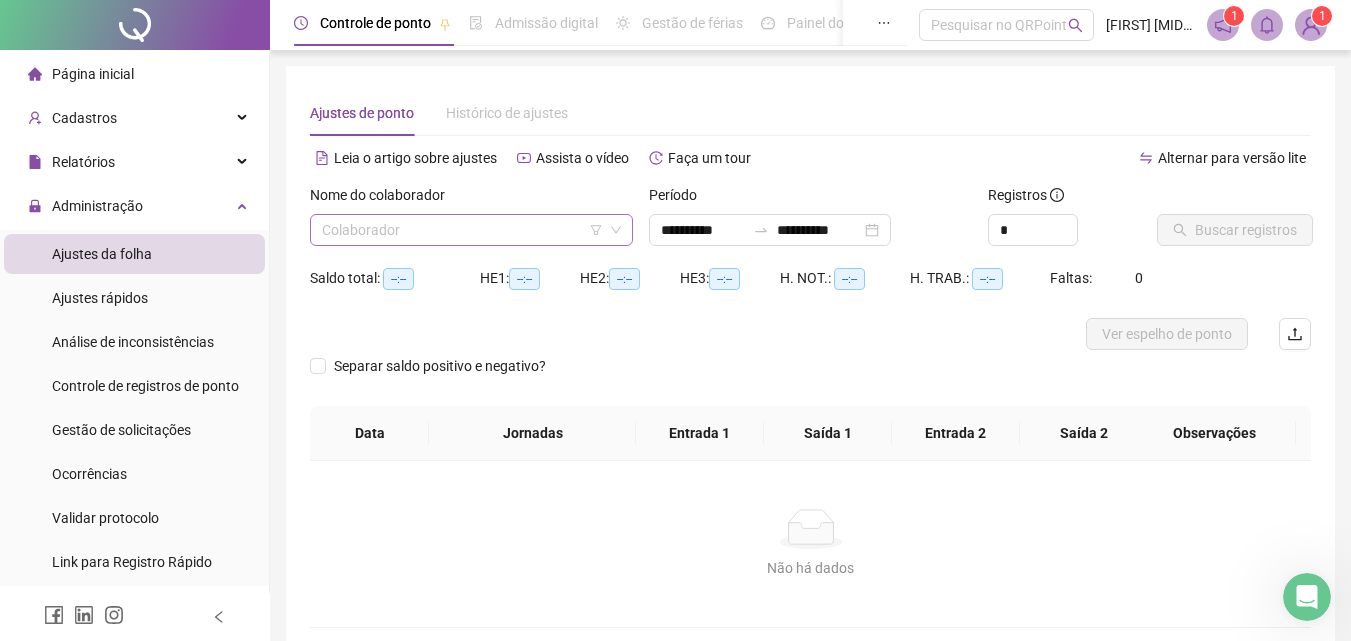 click at bounding box center (462, 230) 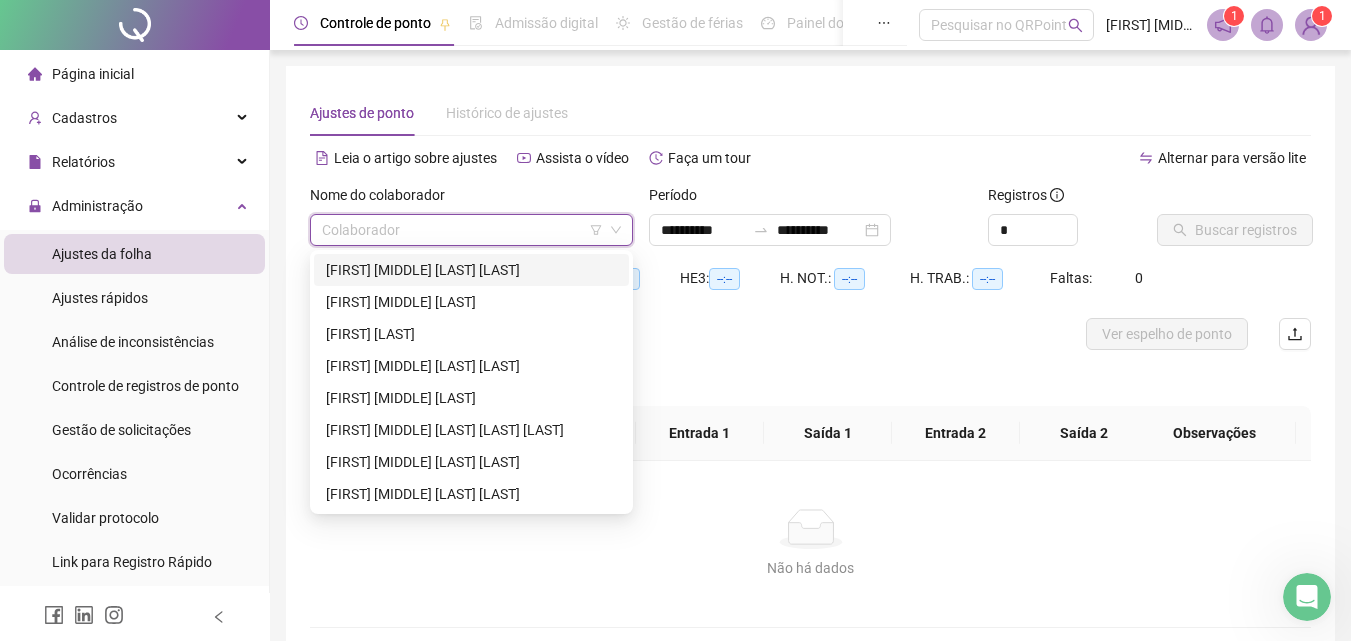 click at bounding box center [1311, 25] 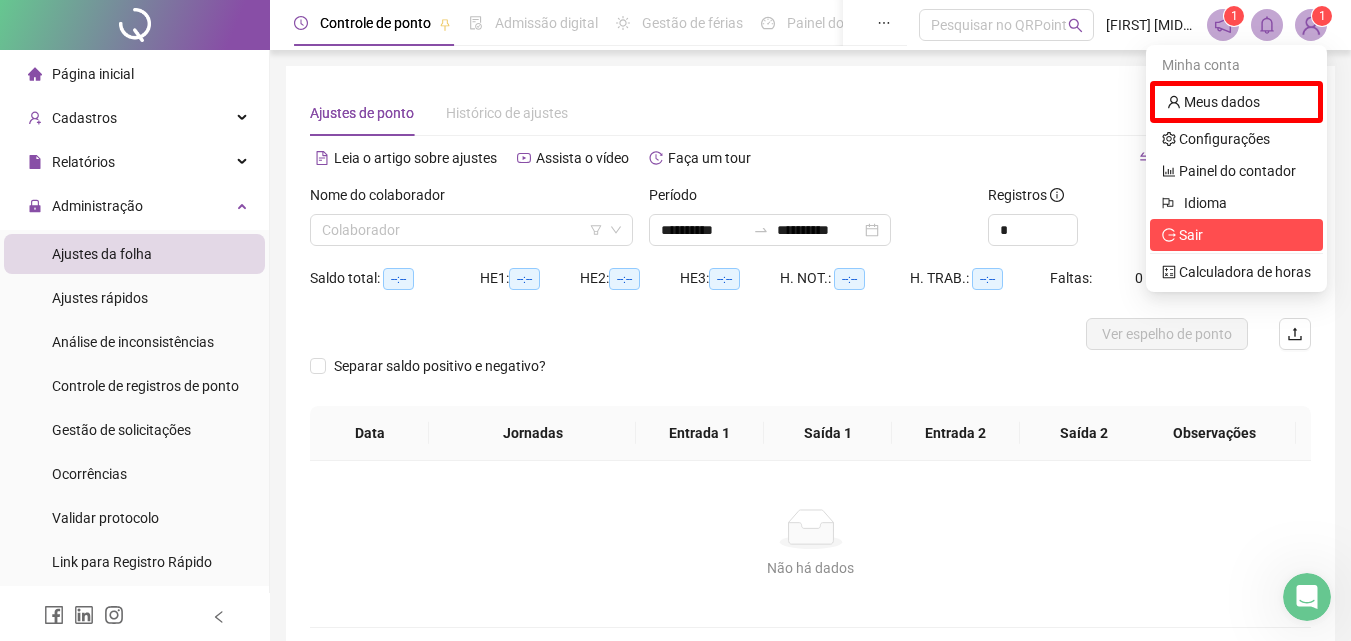 click 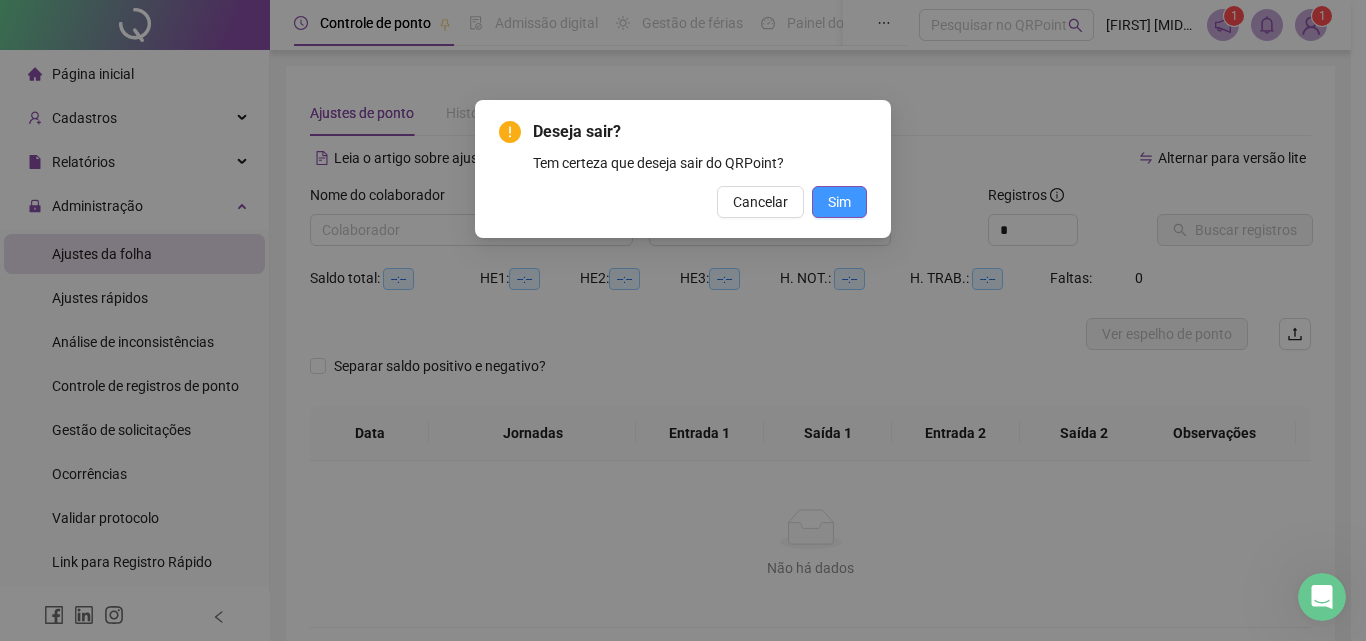 click on "Sim" at bounding box center (839, 202) 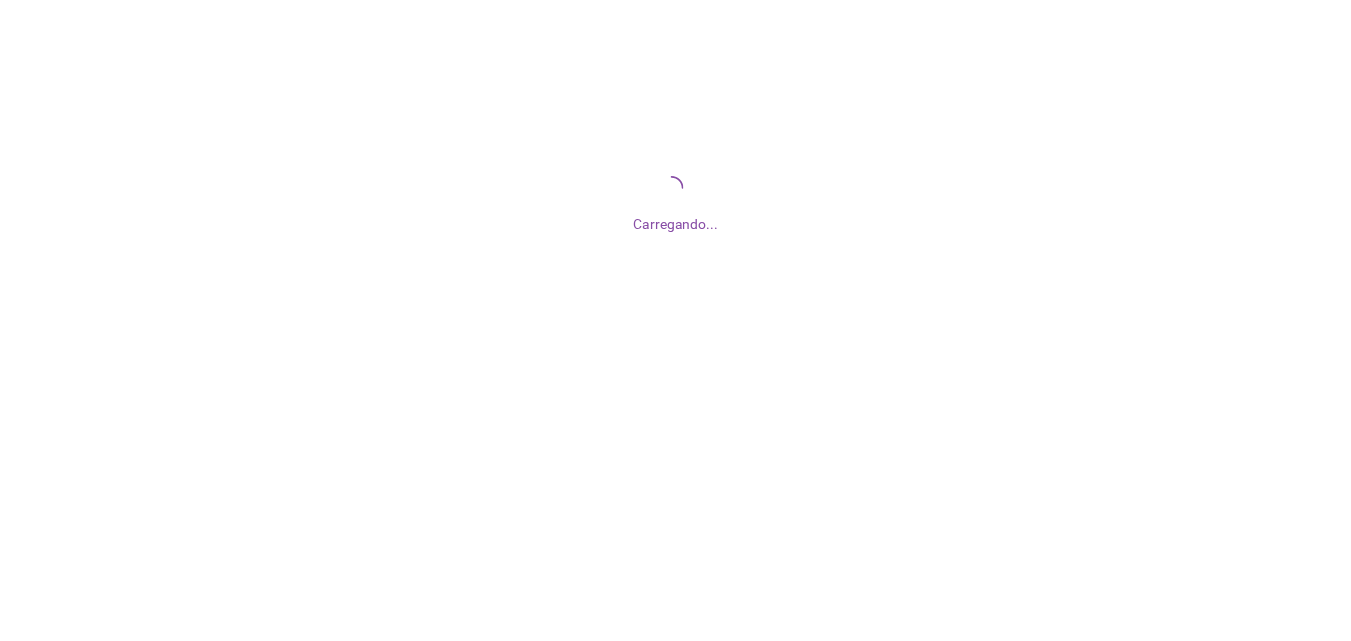 scroll, scrollTop: 0, scrollLeft: 0, axis: both 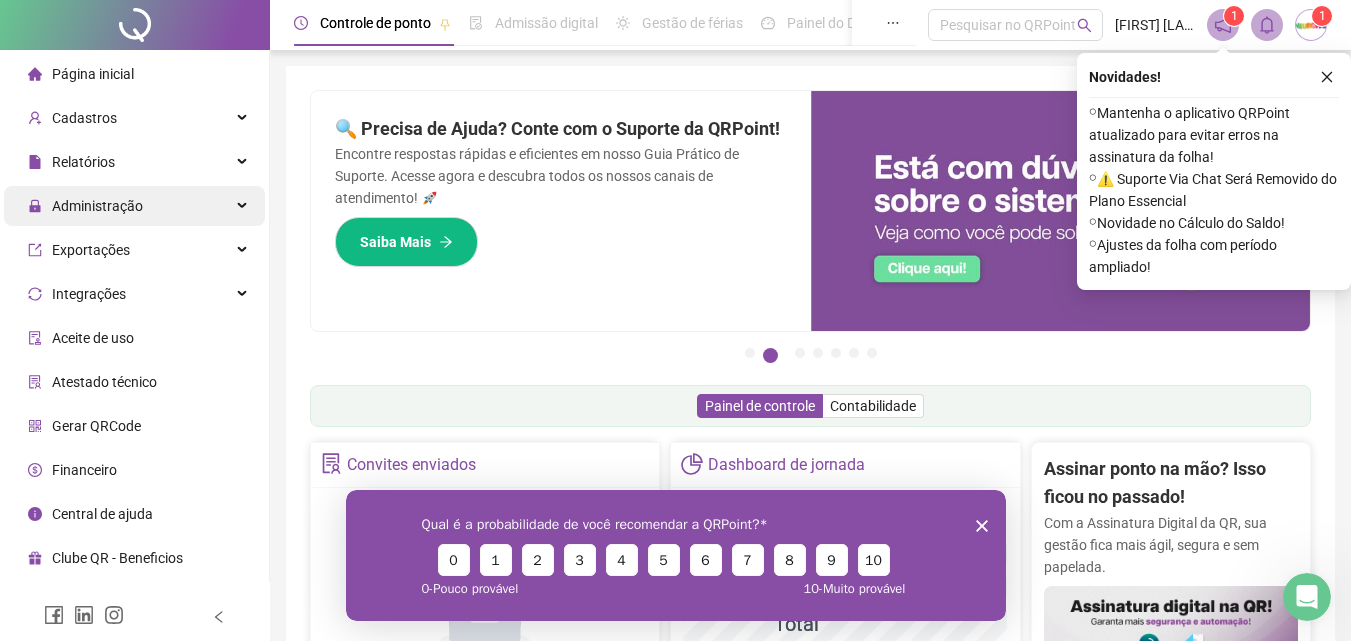 click on "Administração" at bounding box center [97, 206] 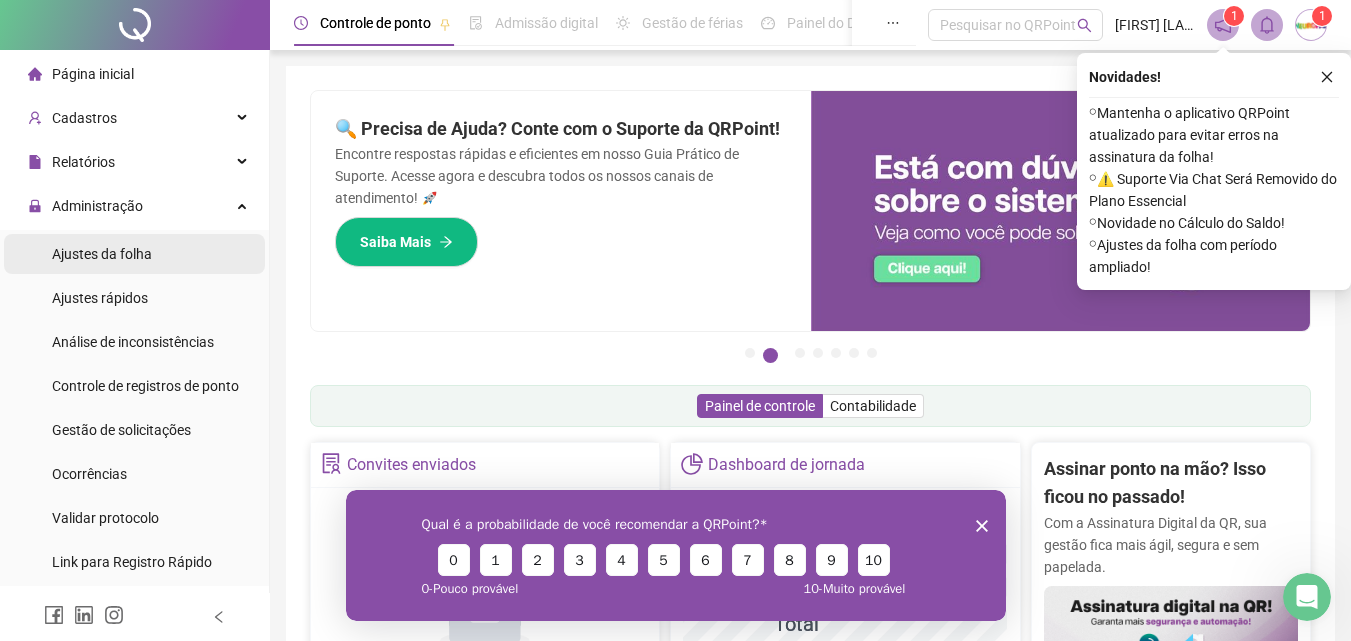 click on "Ajustes da folha" at bounding box center [102, 254] 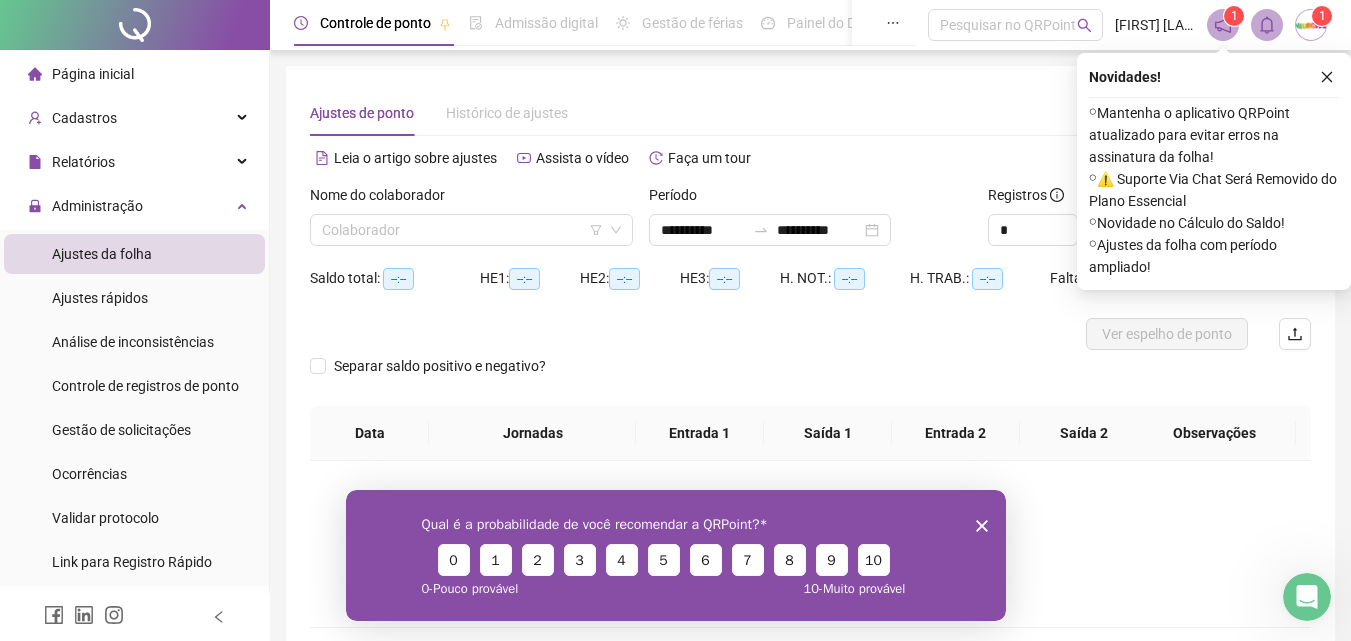 click 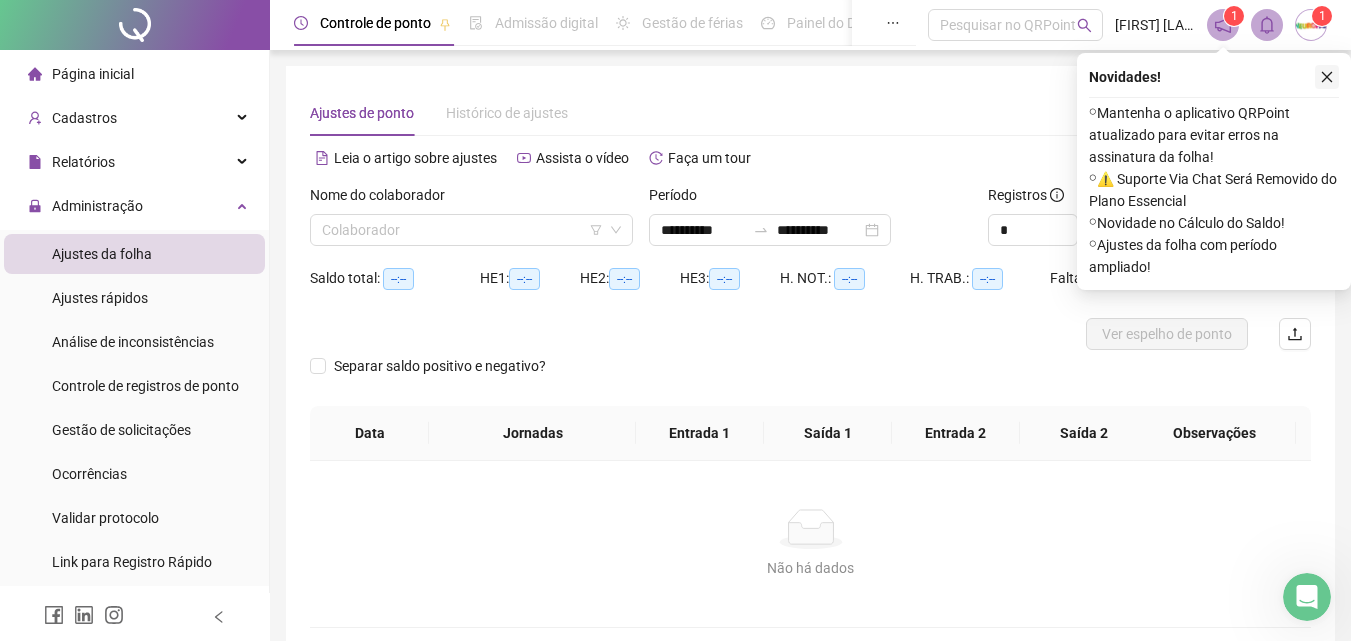 click at bounding box center [1327, 77] 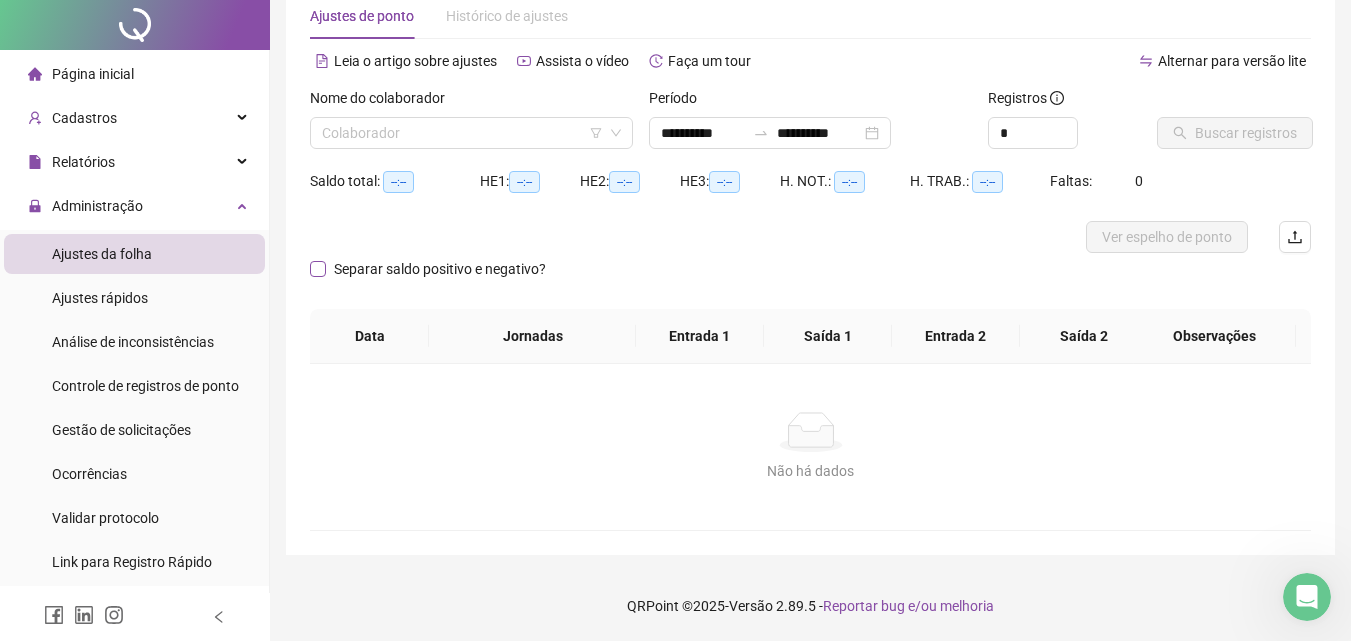 scroll, scrollTop: 0, scrollLeft: 0, axis: both 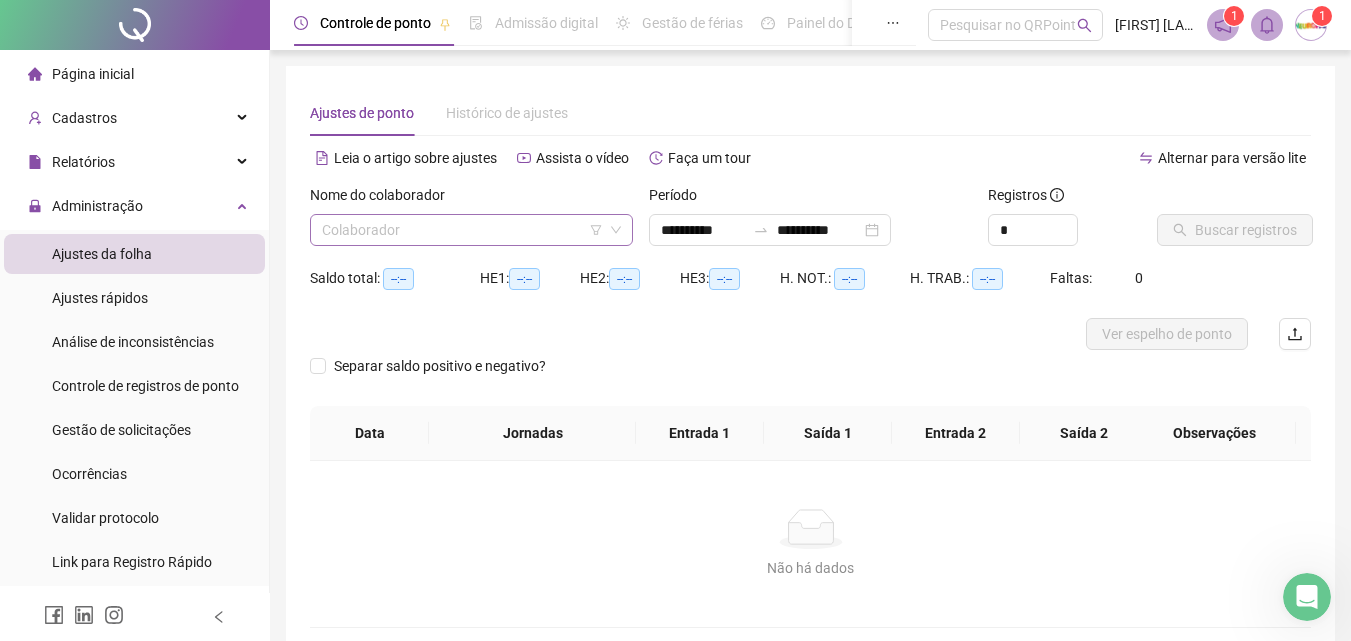 click at bounding box center [462, 230] 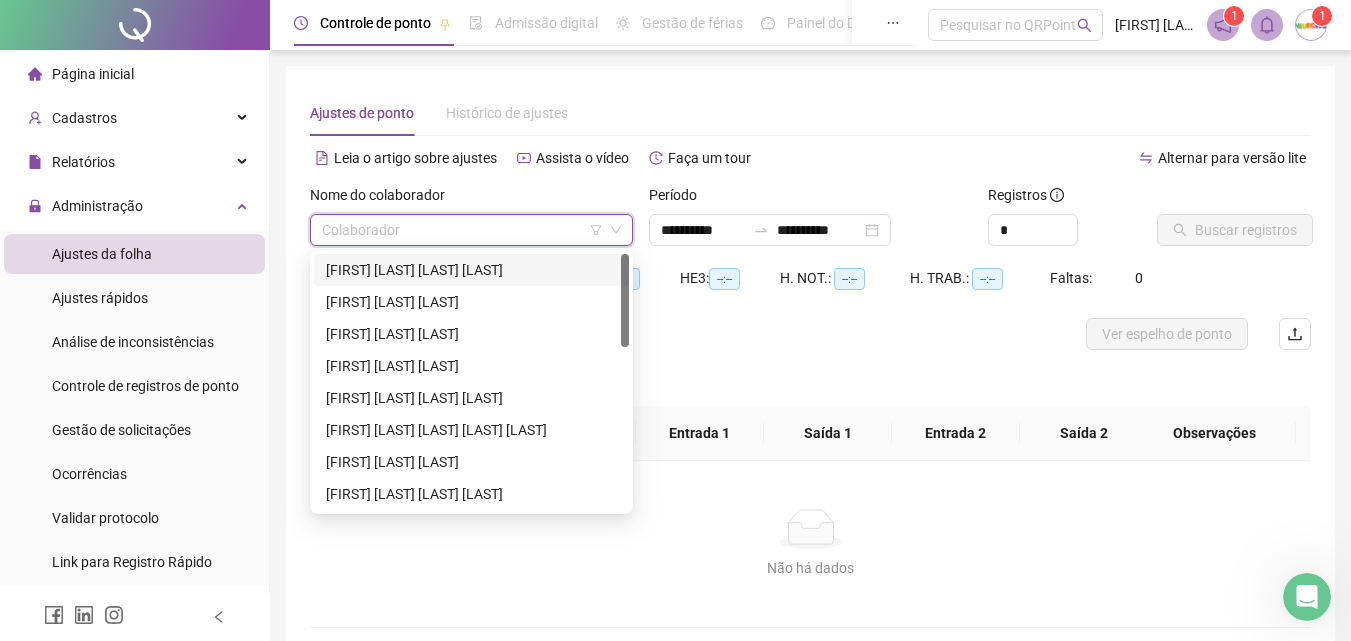 click on "Ajustes de ponto Histórico de ajustes" at bounding box center [810, 113] 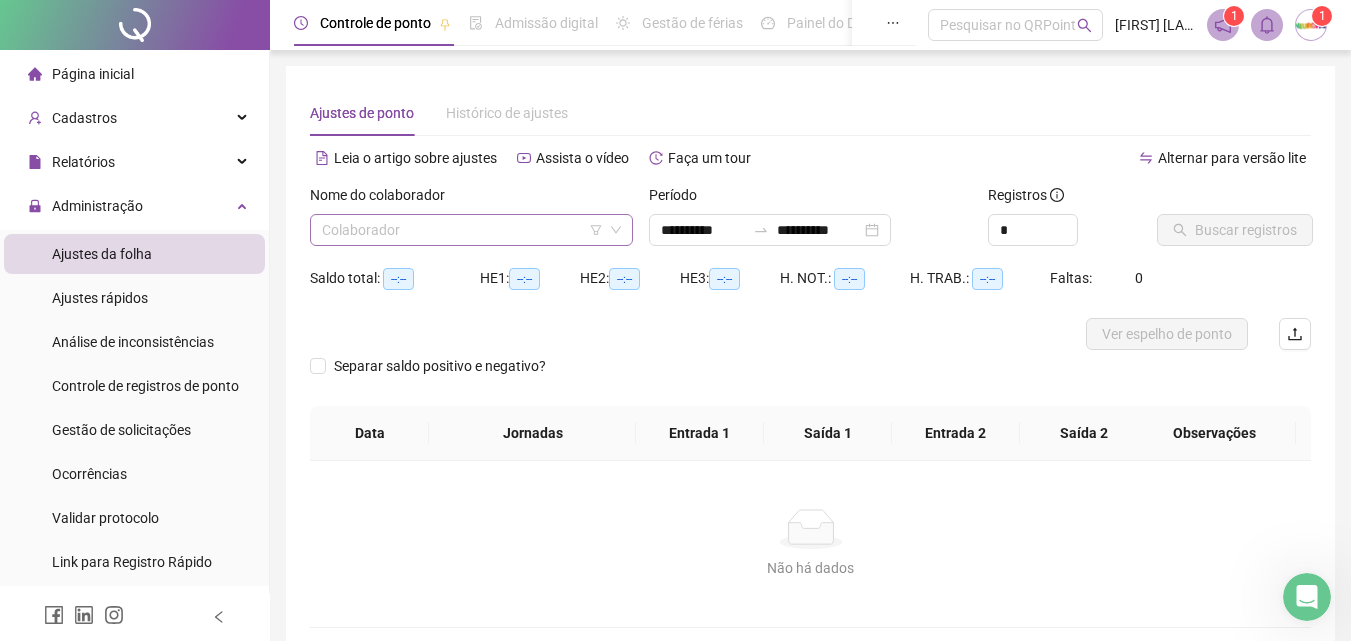 click at bounding box center (462, 230) 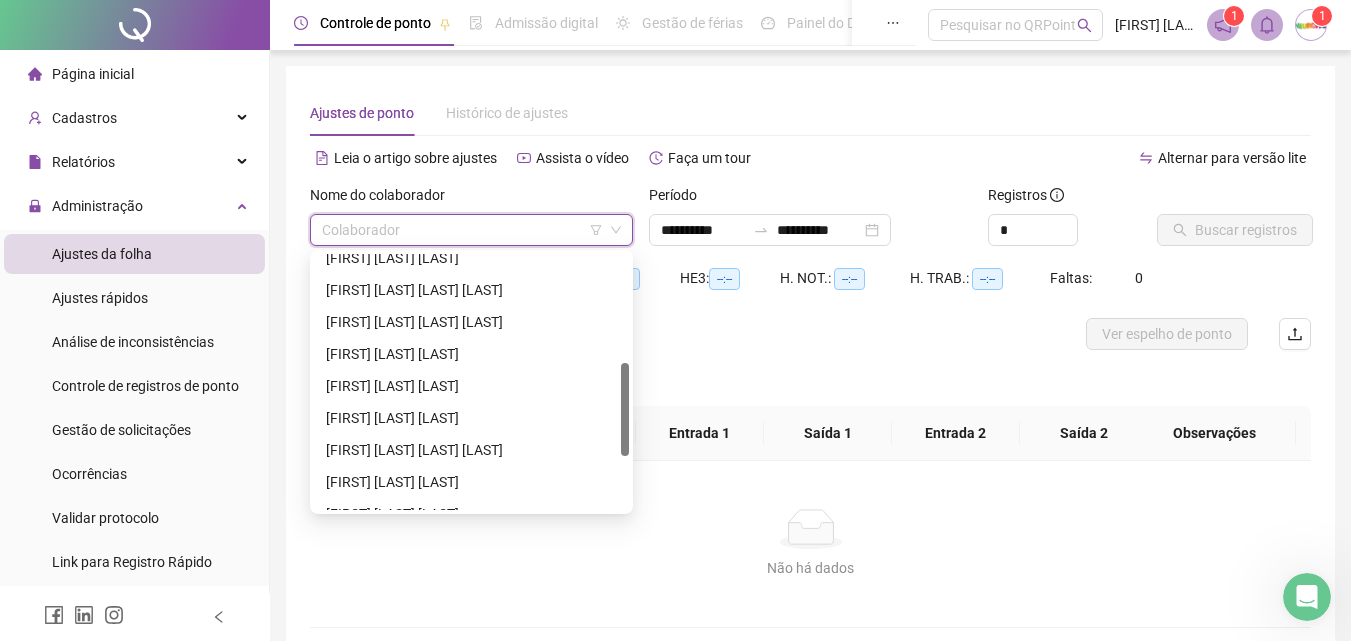 scroll, scrollTop: 0, scrollLeft: 0, axis: both 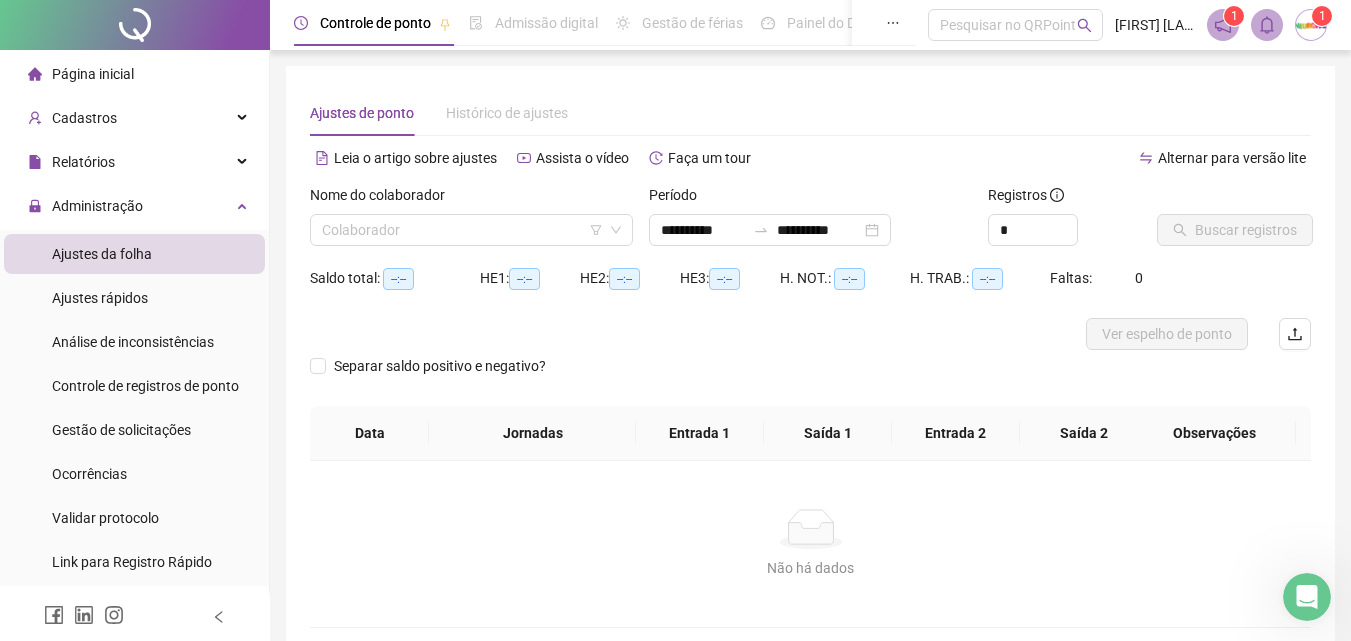 click on "Ajustes de ponto Histórico de ajustes" at bounding box center (810, 113) 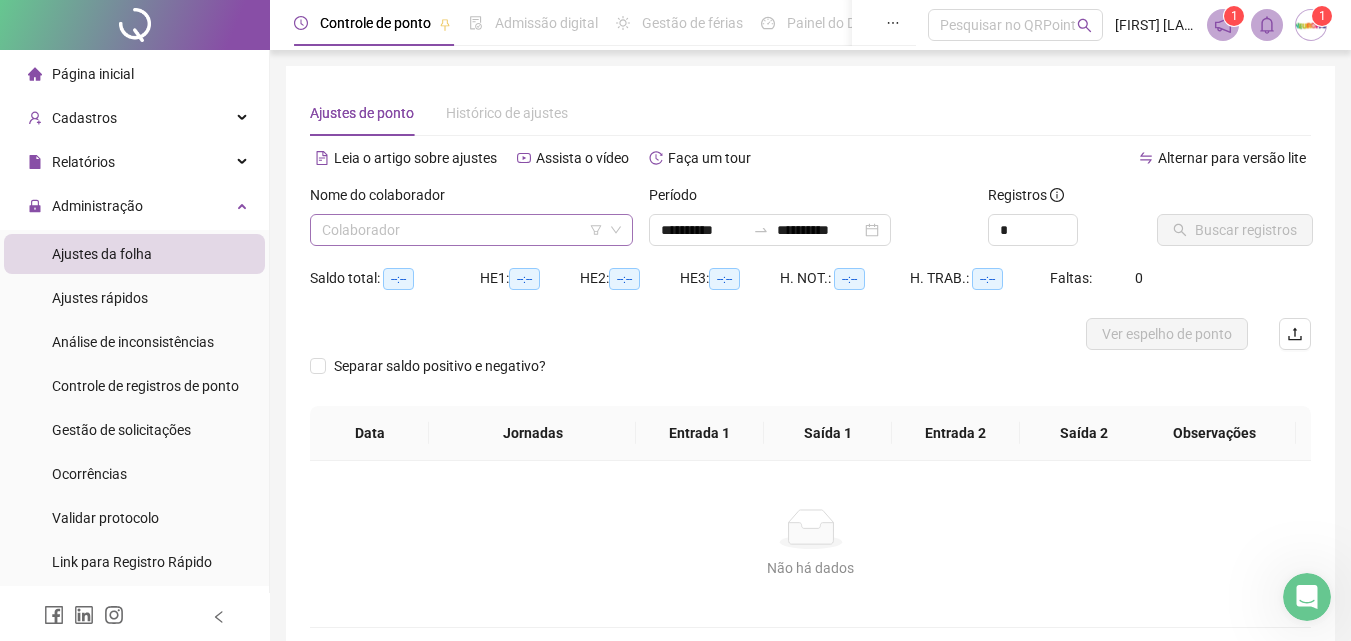click at bounding box center [462, 230] 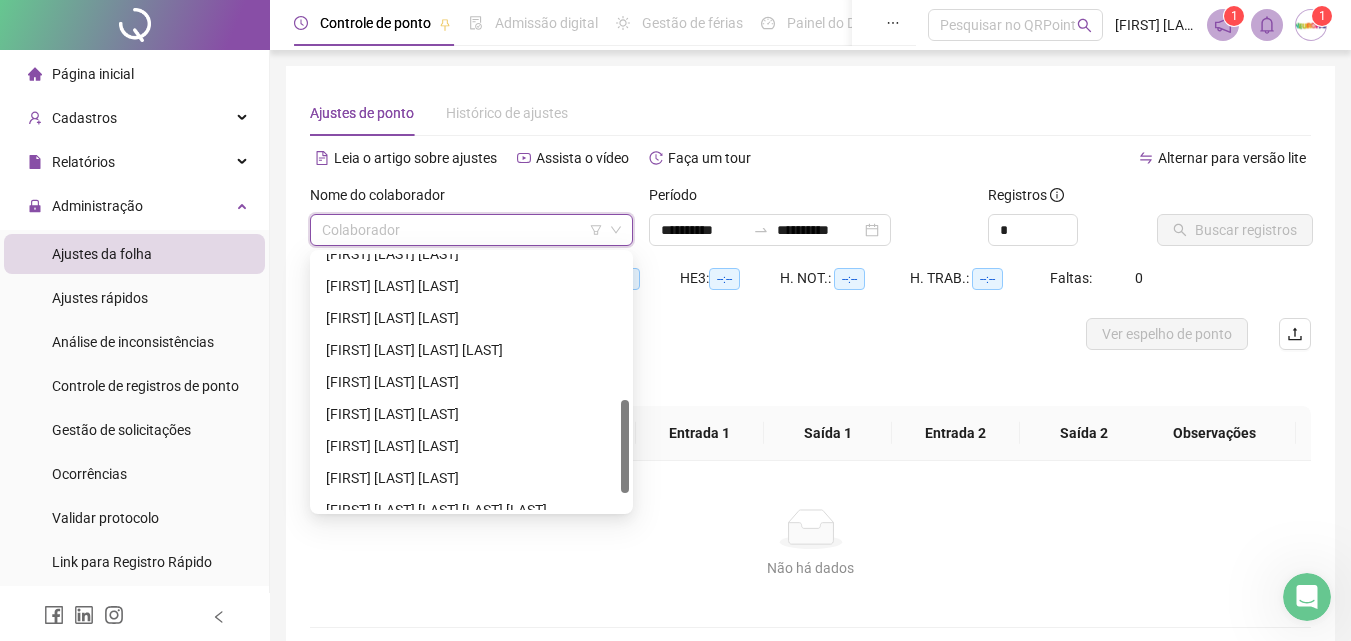 scroll, scrollTop: 448, scrollLeft: 0, axis: vertical 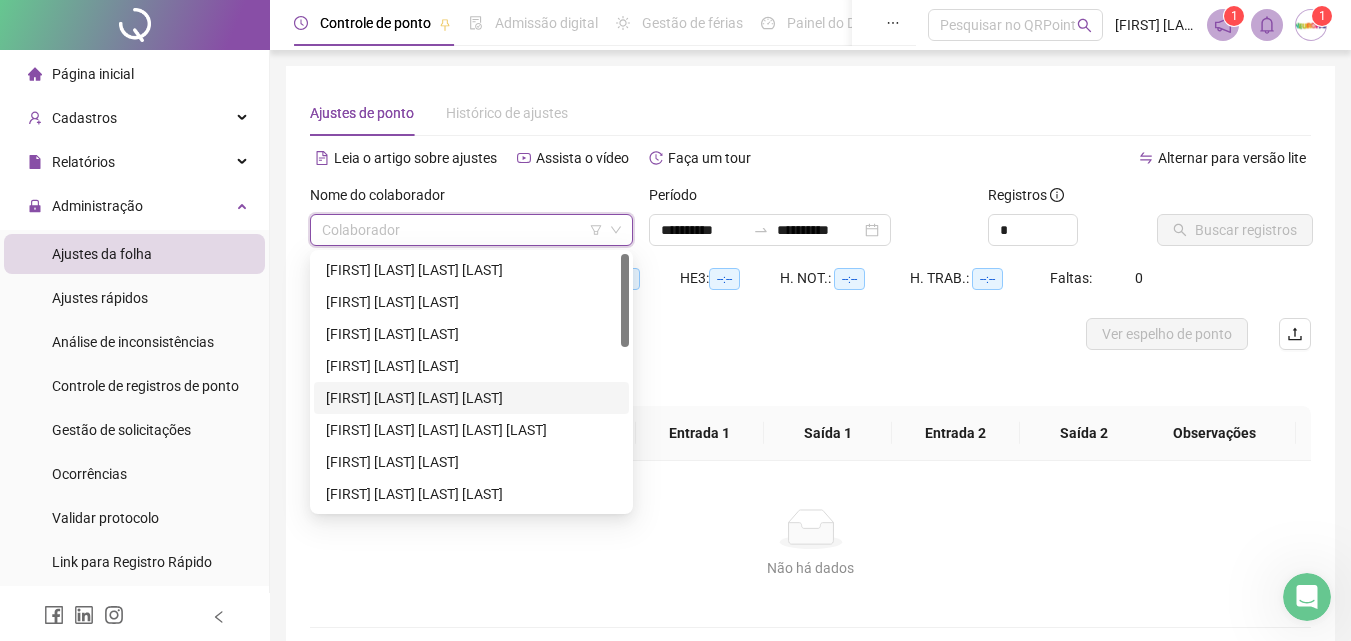 click on "[FIRST] [LAST] [LAST] [LAST]" at bounding box center [471, 398] 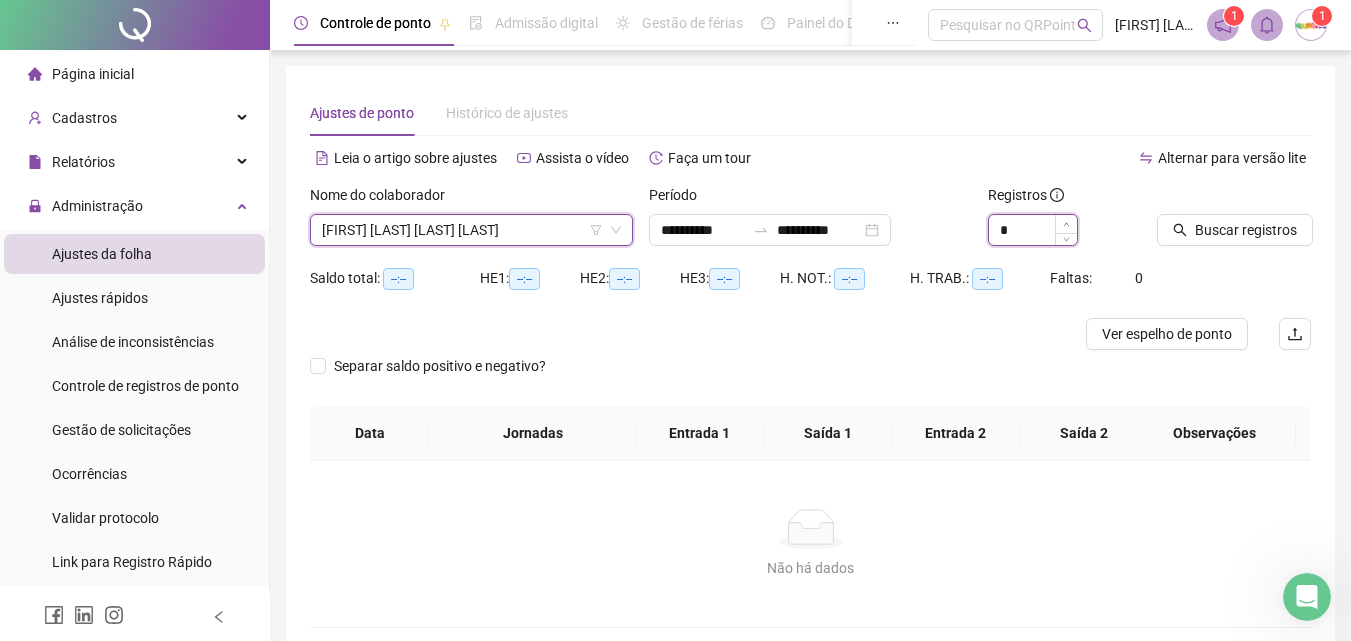 type on "*" 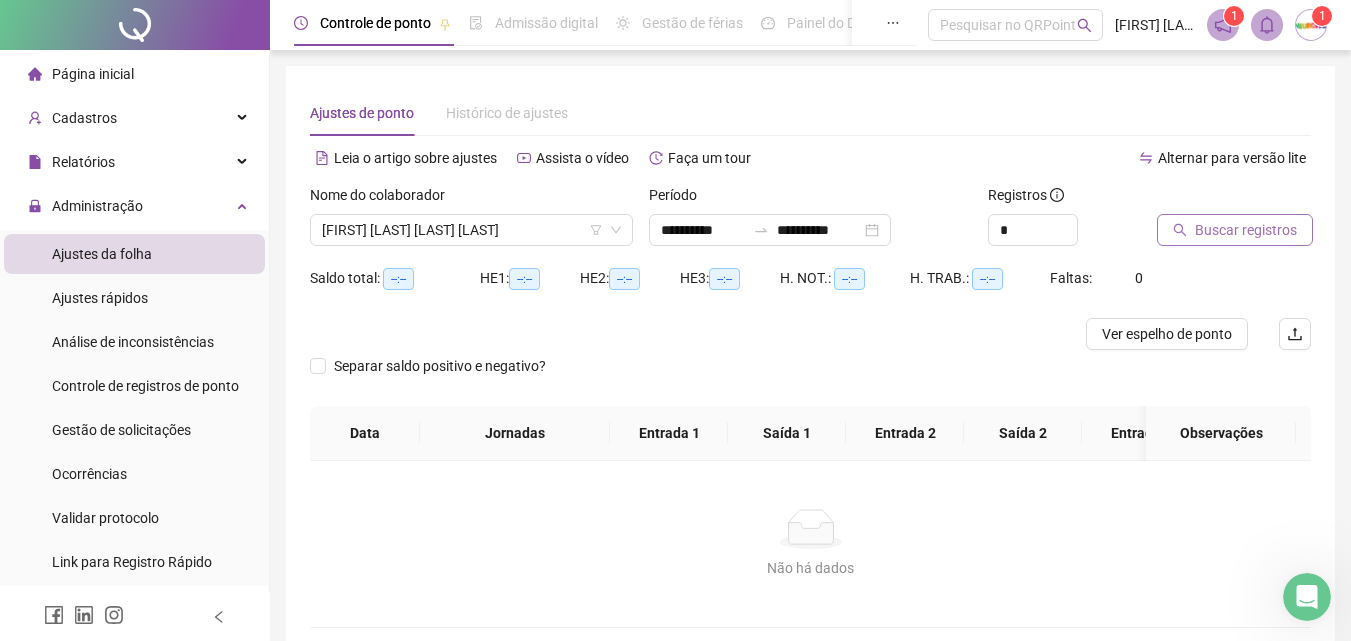 click on "Buscar registros" at bounding box center [1246, 230] 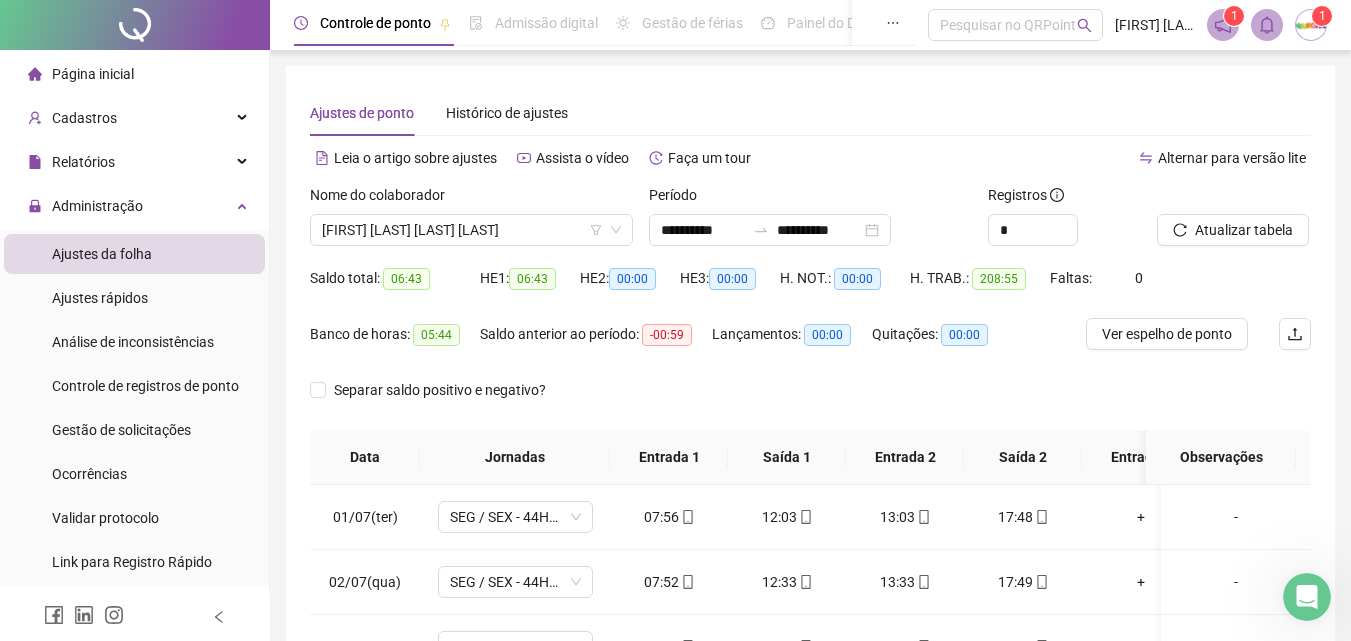 scroll, scrollTop: 200, scrollLeft: 0, axis: vertical 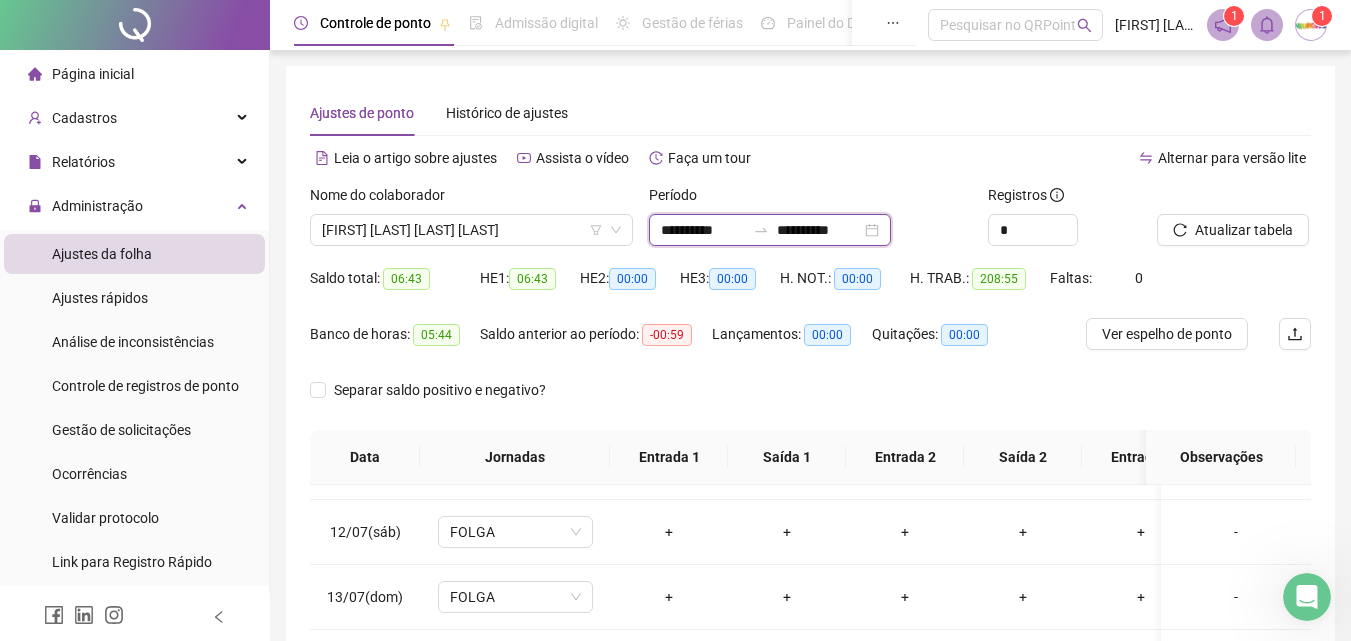 click on "**********" at bounding box center (819, 230) 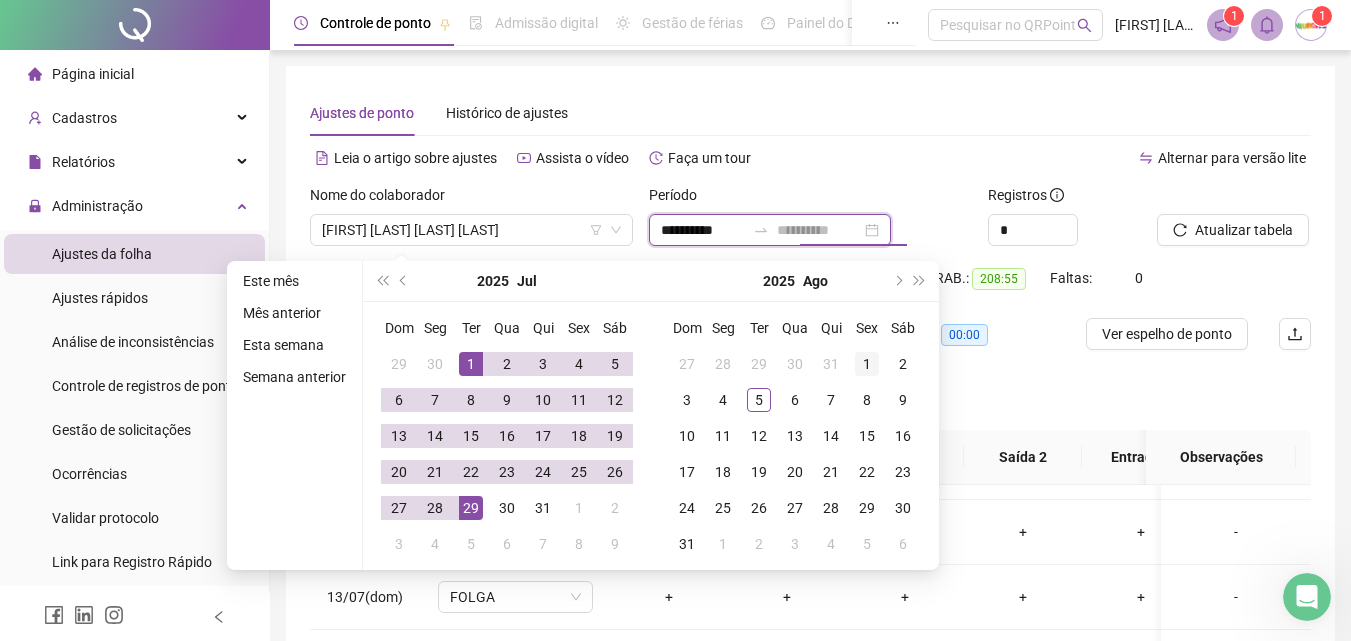 type on "**********" 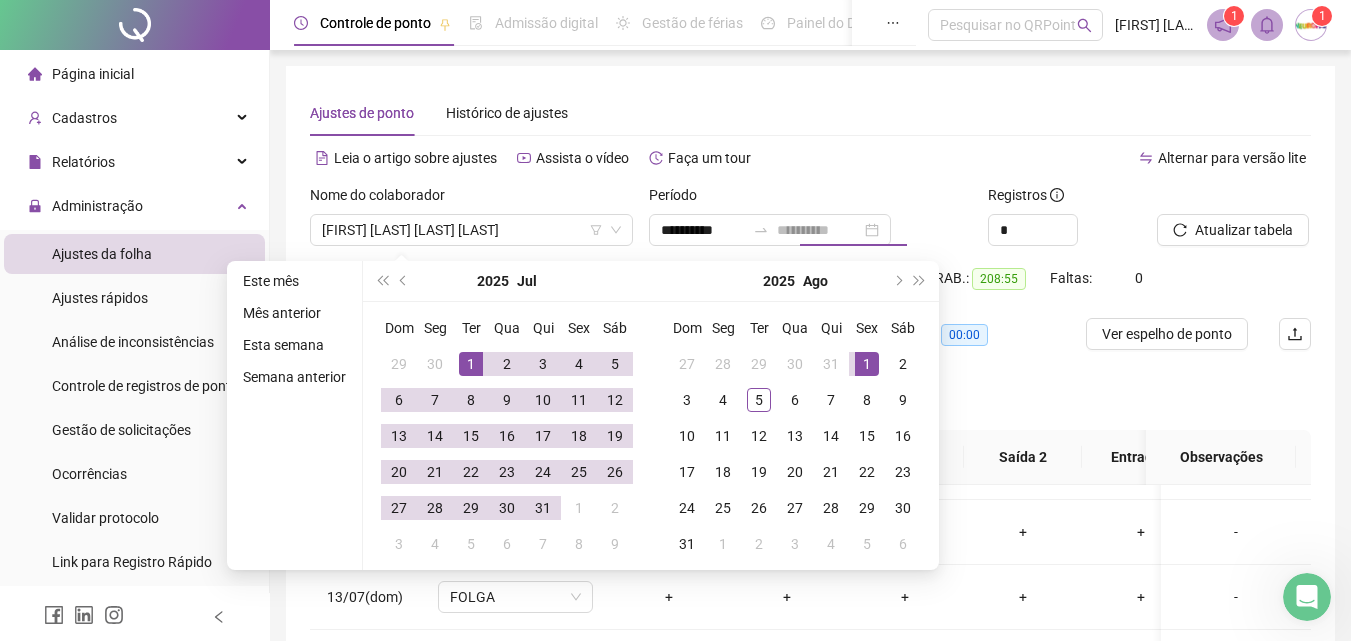 click on "1" at bounding box center [867, 364] 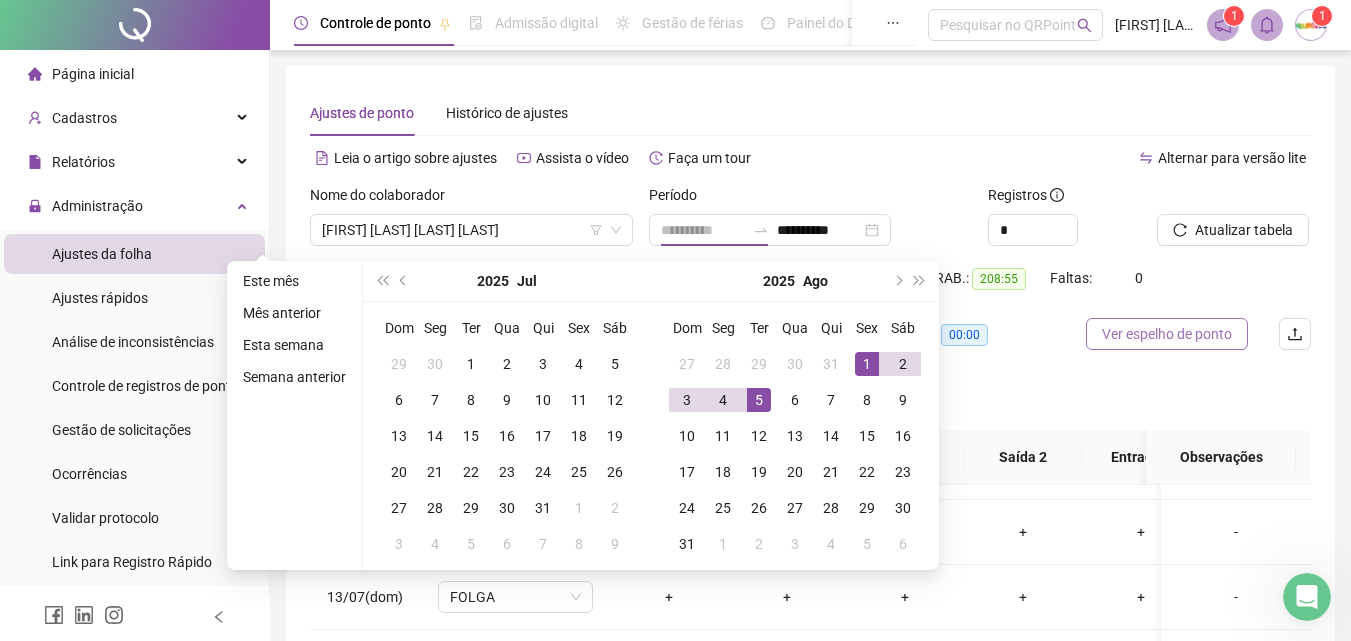 click on "5" at bounding box center [759, 400] 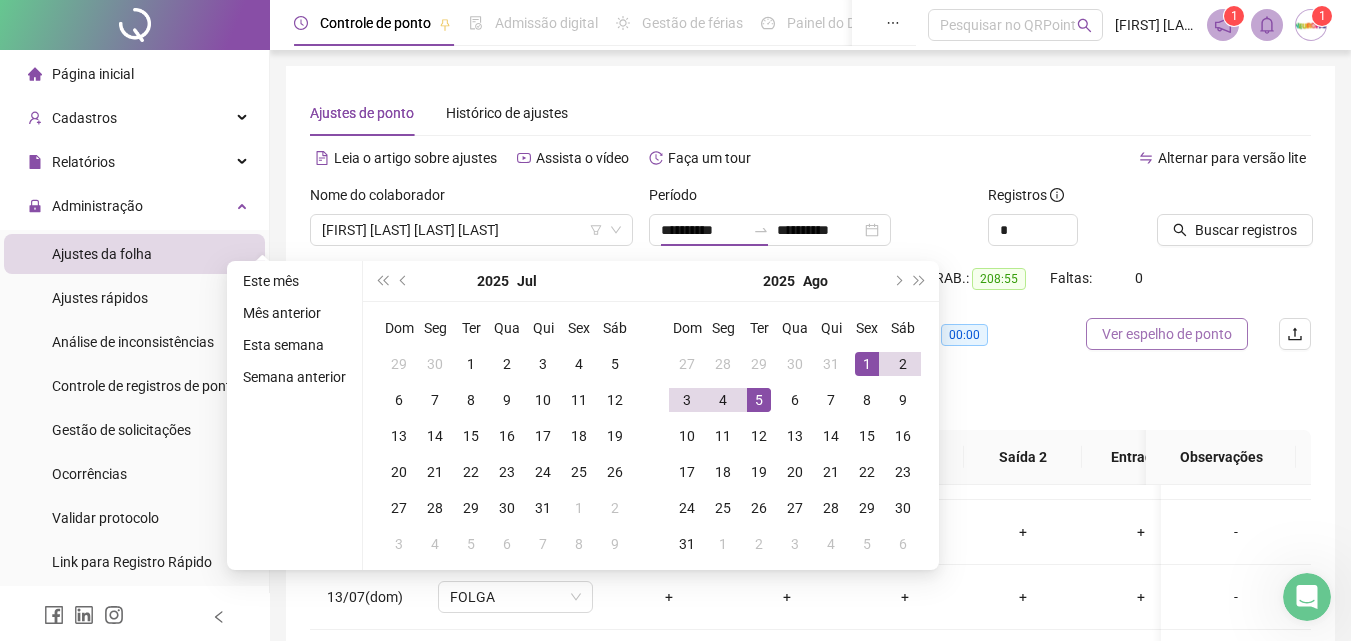 type on "**********" 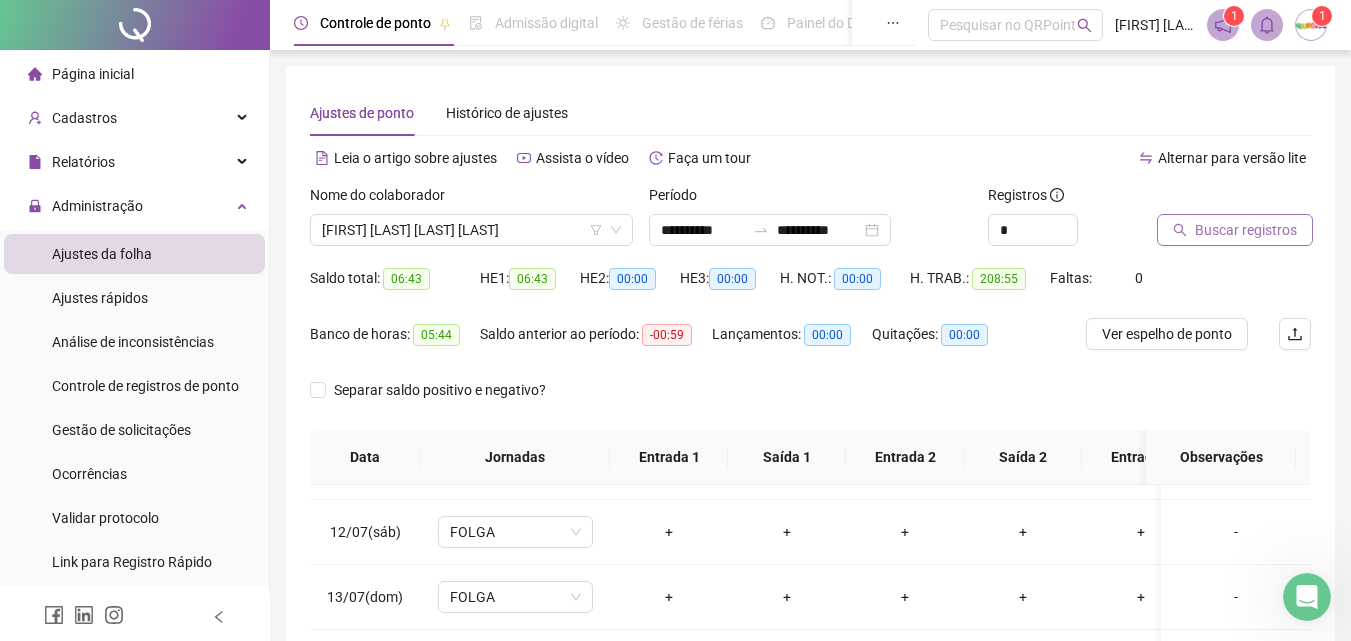 click on "Buscar registros" at bounding box center (1246, 230) 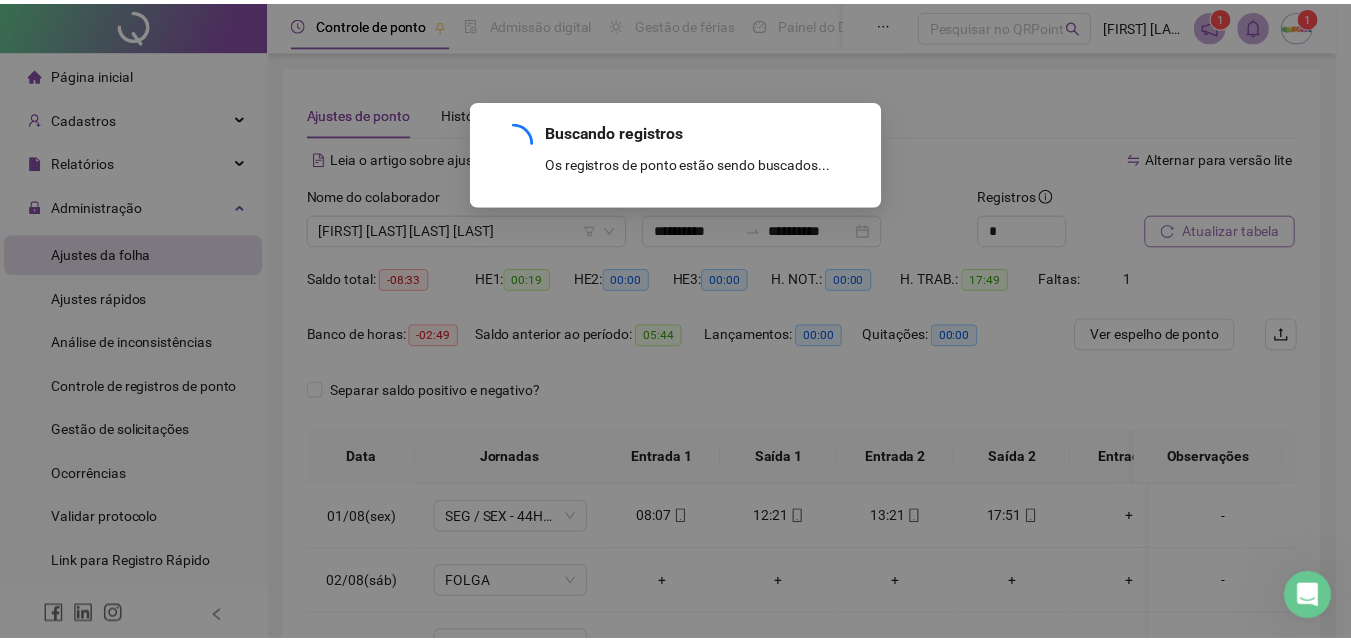 scroll, scrollTop: 0, scrollLeft: 0, axis: both 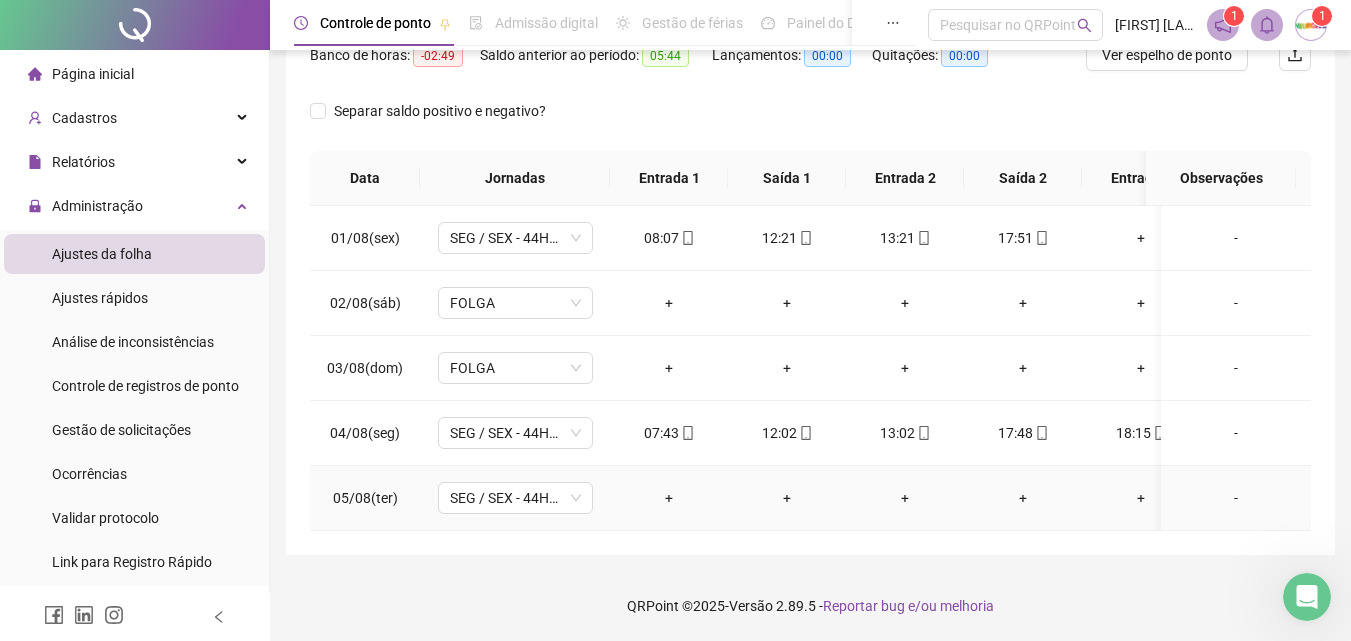 click on "-" at bounding box center (1236, 498) 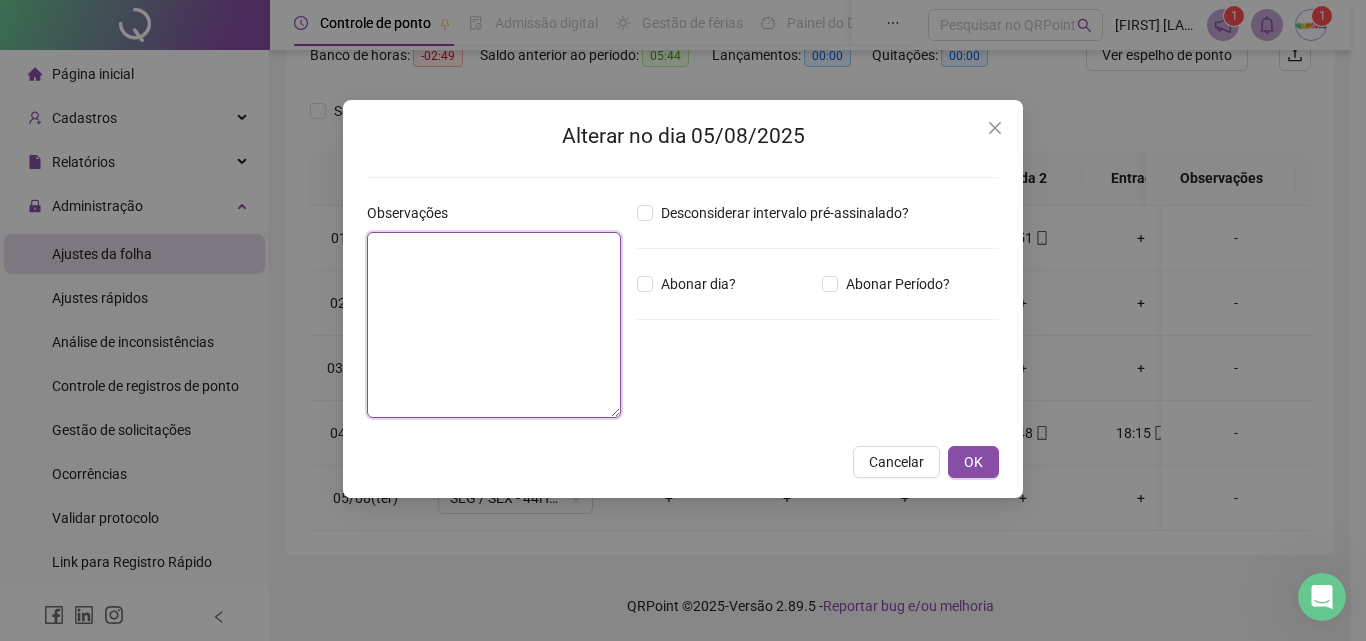 click at bounding box center [494, 325] 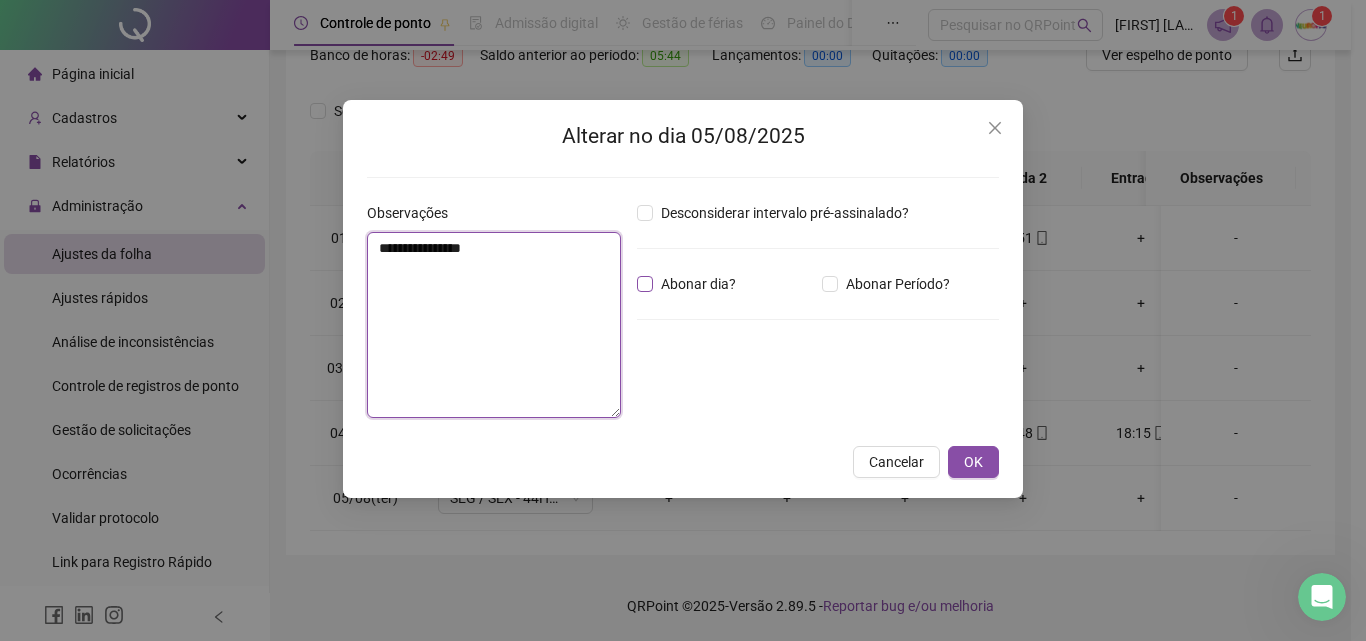 type on "**********" 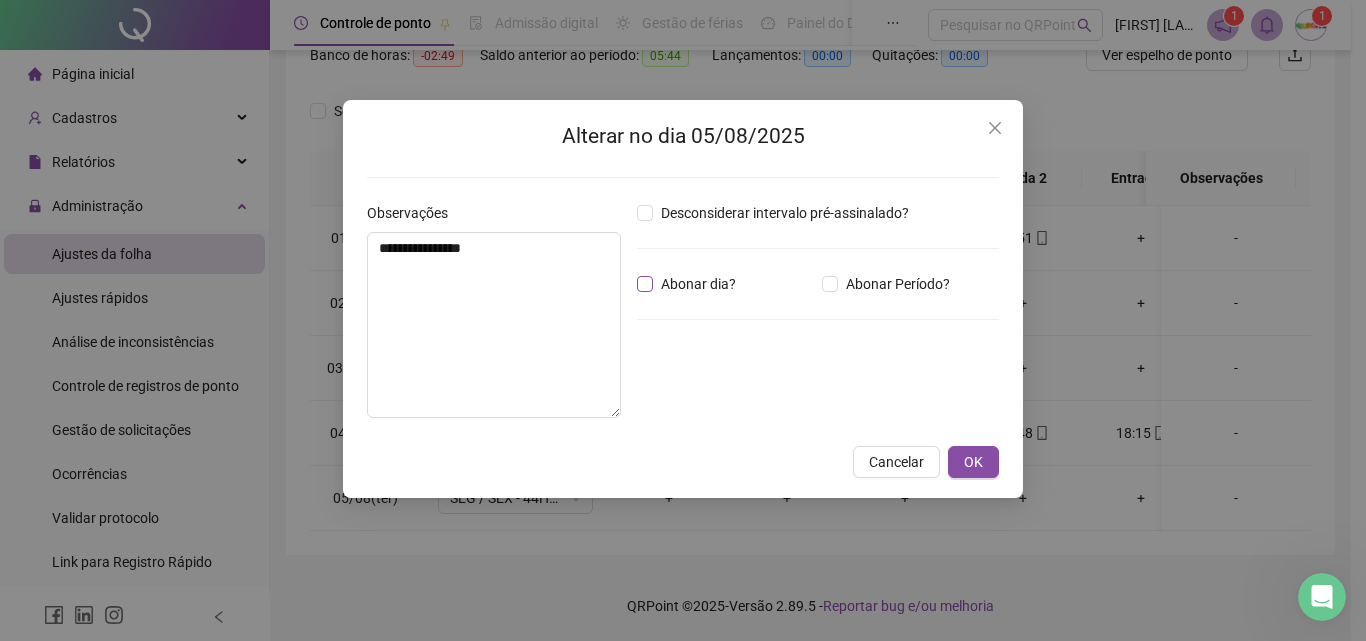 click on "Abonar dia?" at bounding box center [698, 284] 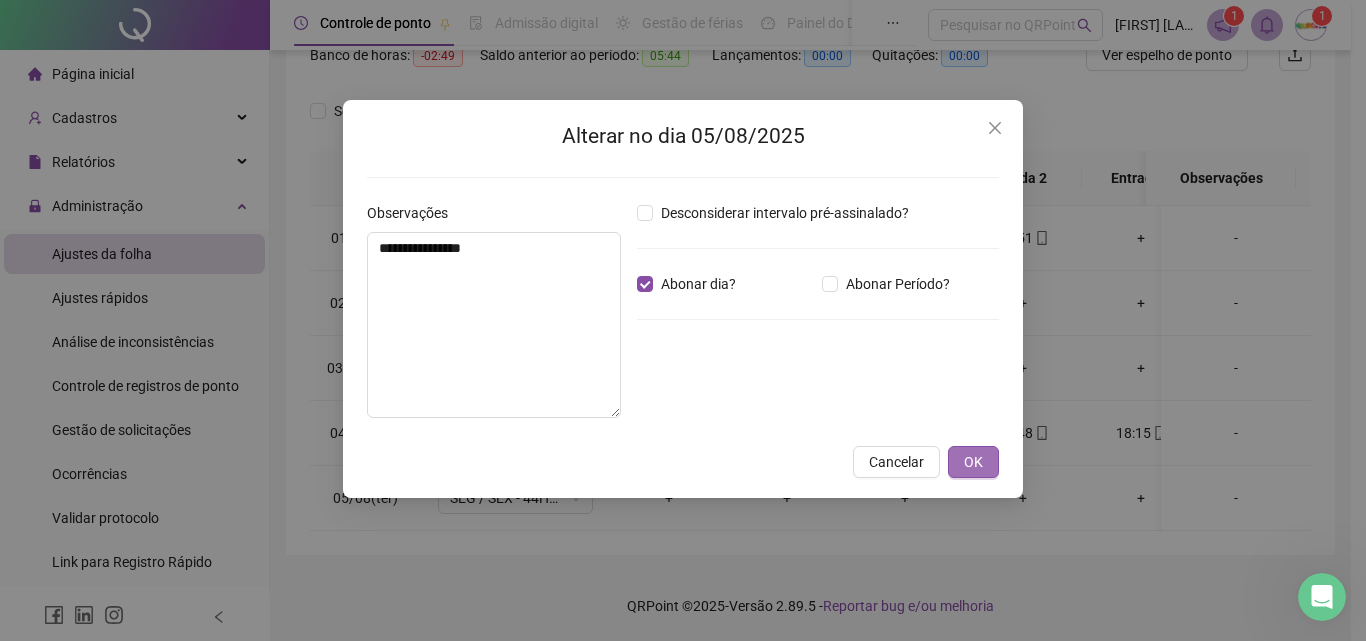 click on "OK" at bounding box center (973, 462) 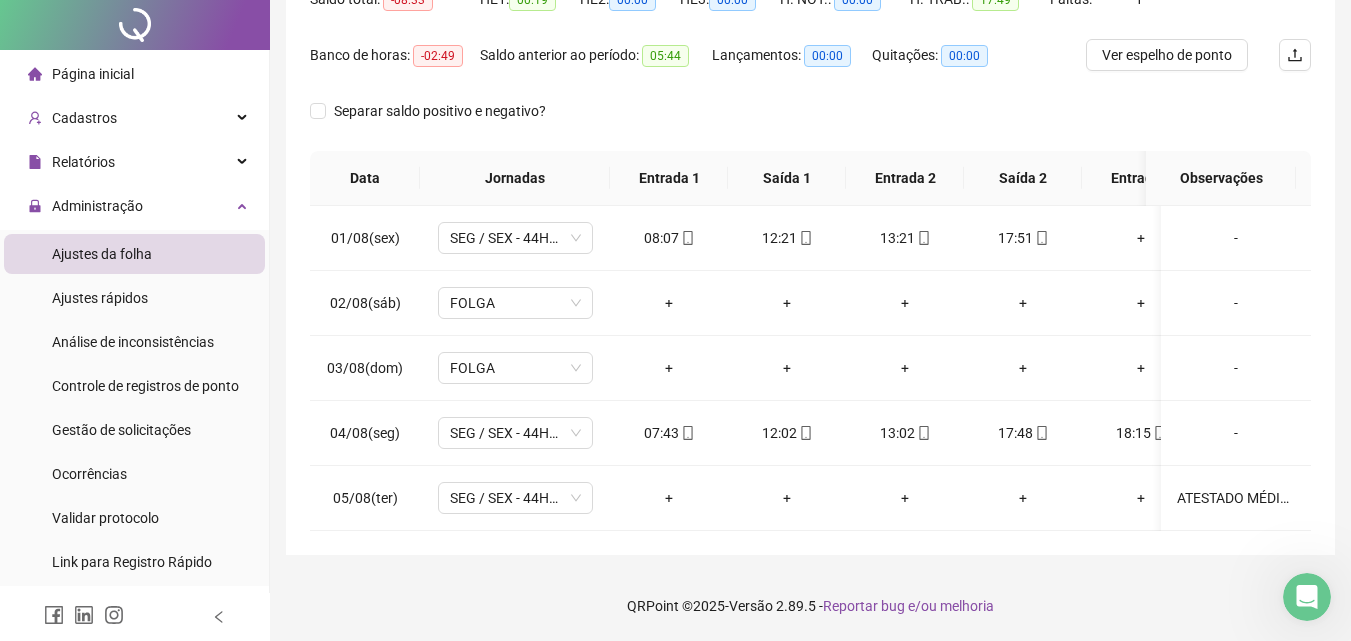 scroll, scrollTop: 0, scrollLeft: 0, axis: both 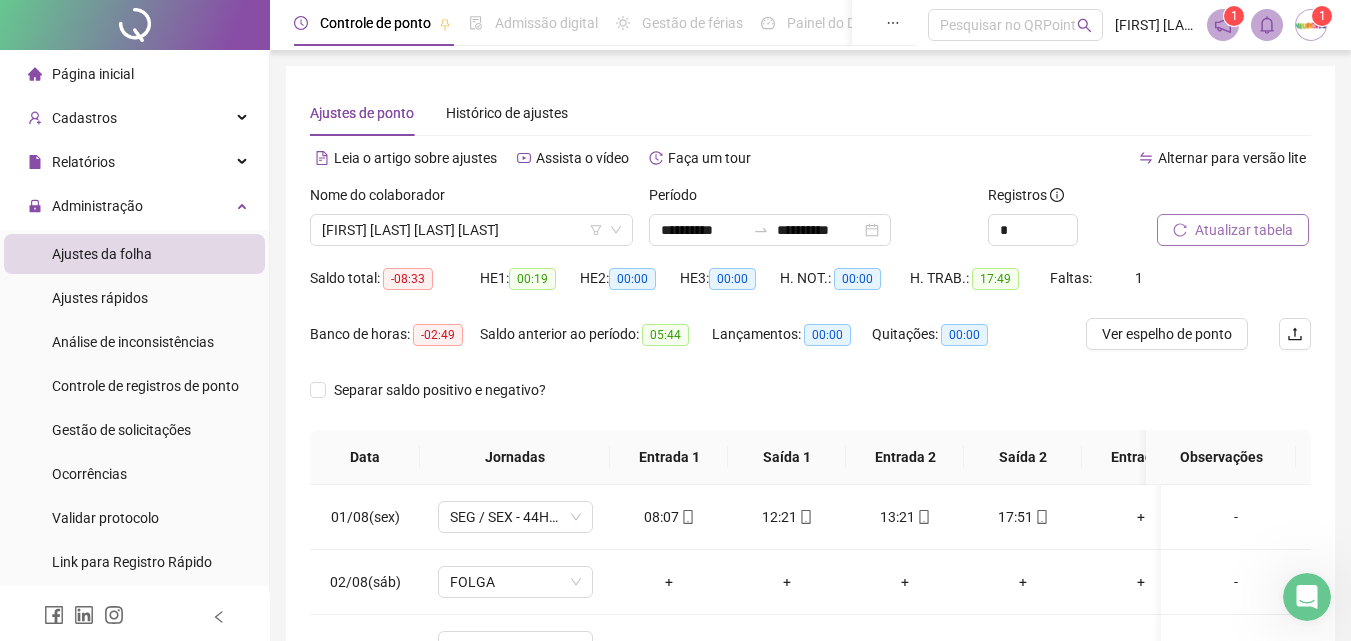 click on "Atualizar tabela" at bounding box center (1244, 230) 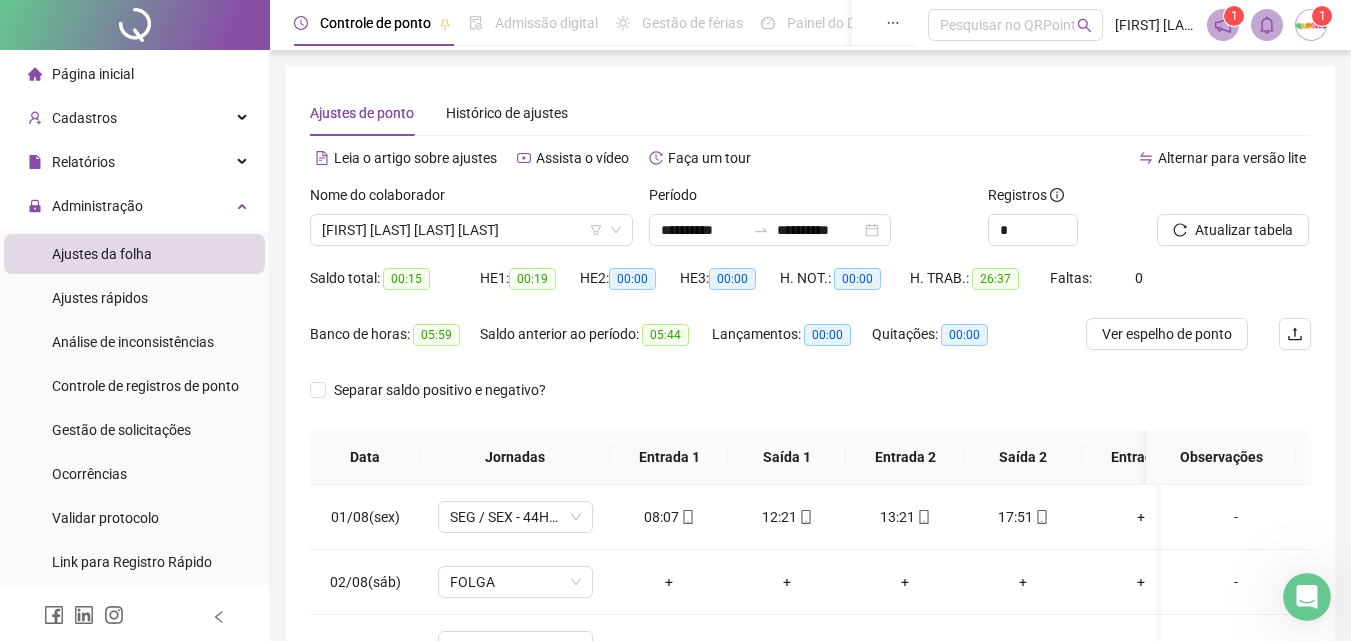 click on "Página inicial" at bounding box center [93, 74] 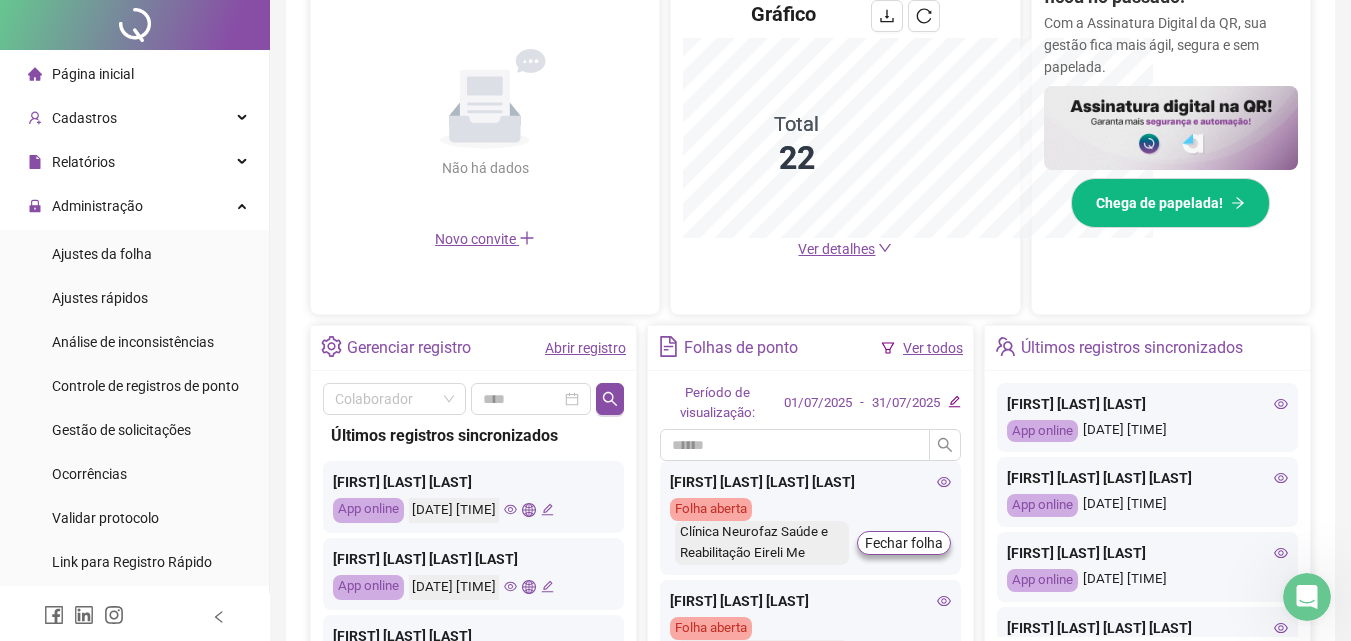 scroll, scrollTop: 200, scrollLeft: 0, axis: vertical 